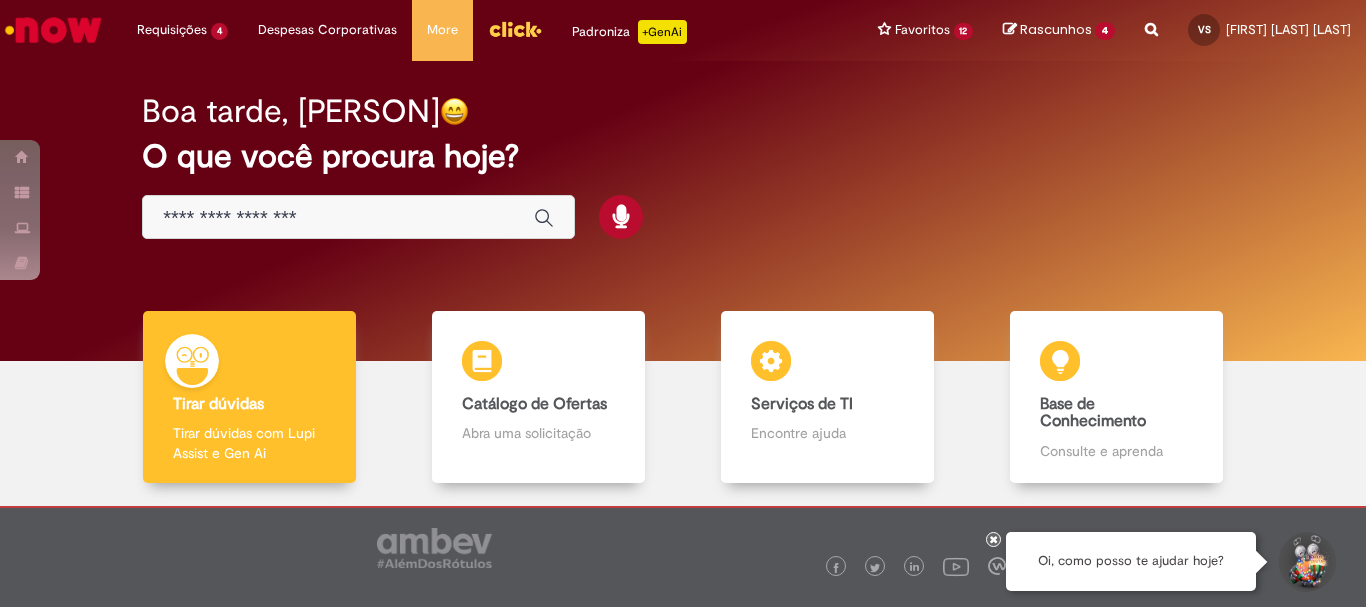 scroll, scrollTop: 0, scrollLeft: 0, axis: both 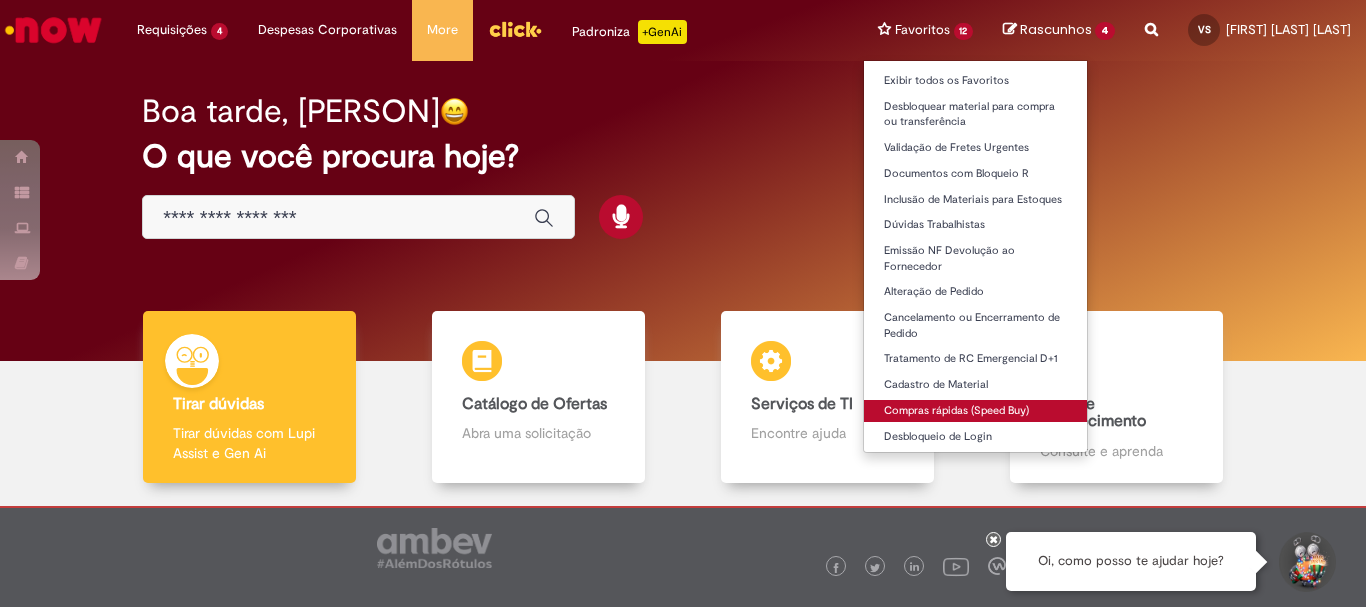 click on "Compras rápidas (Speed Buy)" at bounding box center [976, 411] 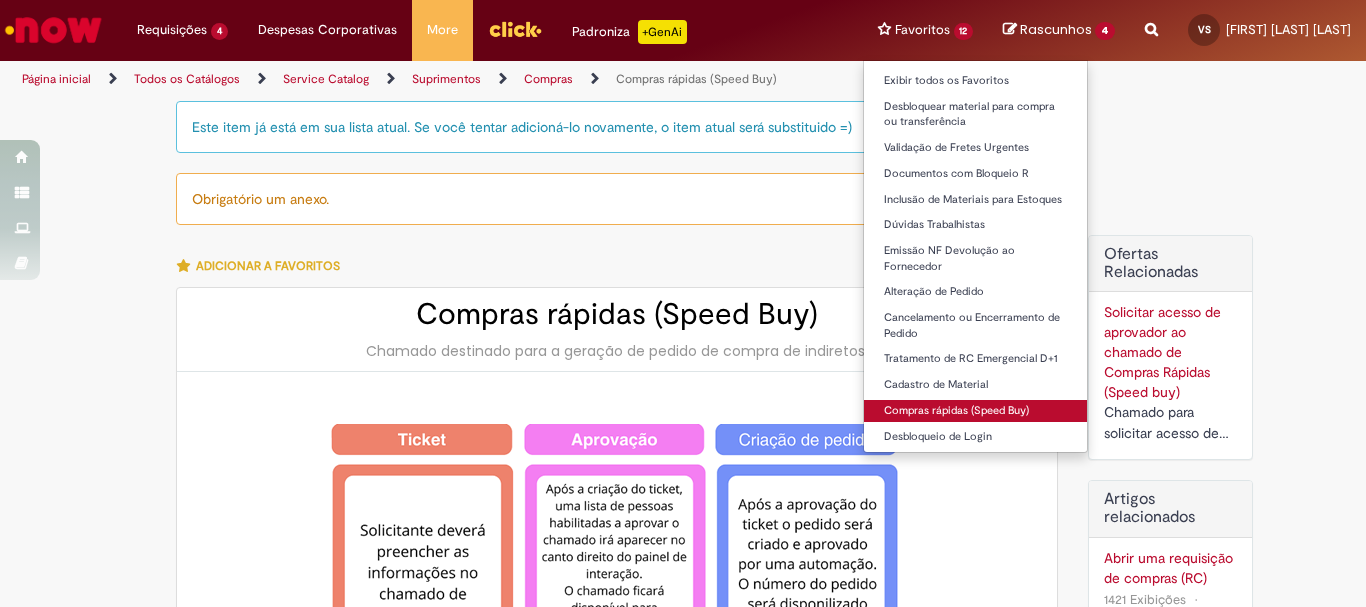 type on "********" 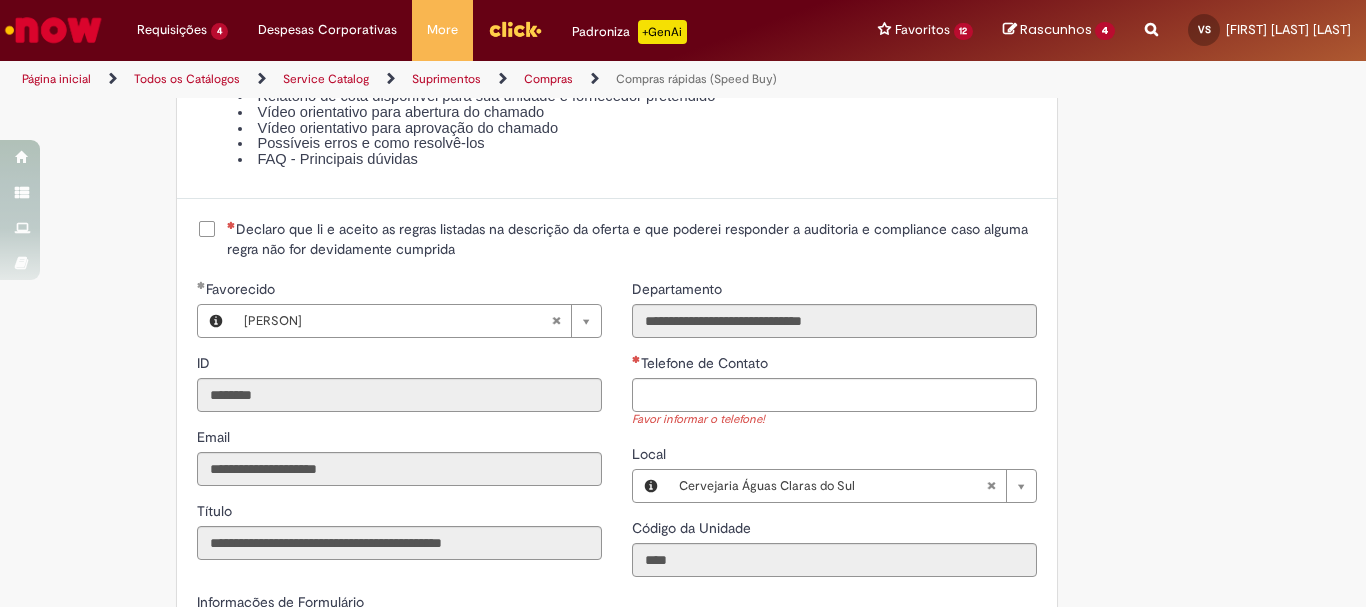 scroll, scrollTop: 2487, scrollLeft: 0, axis: vertical 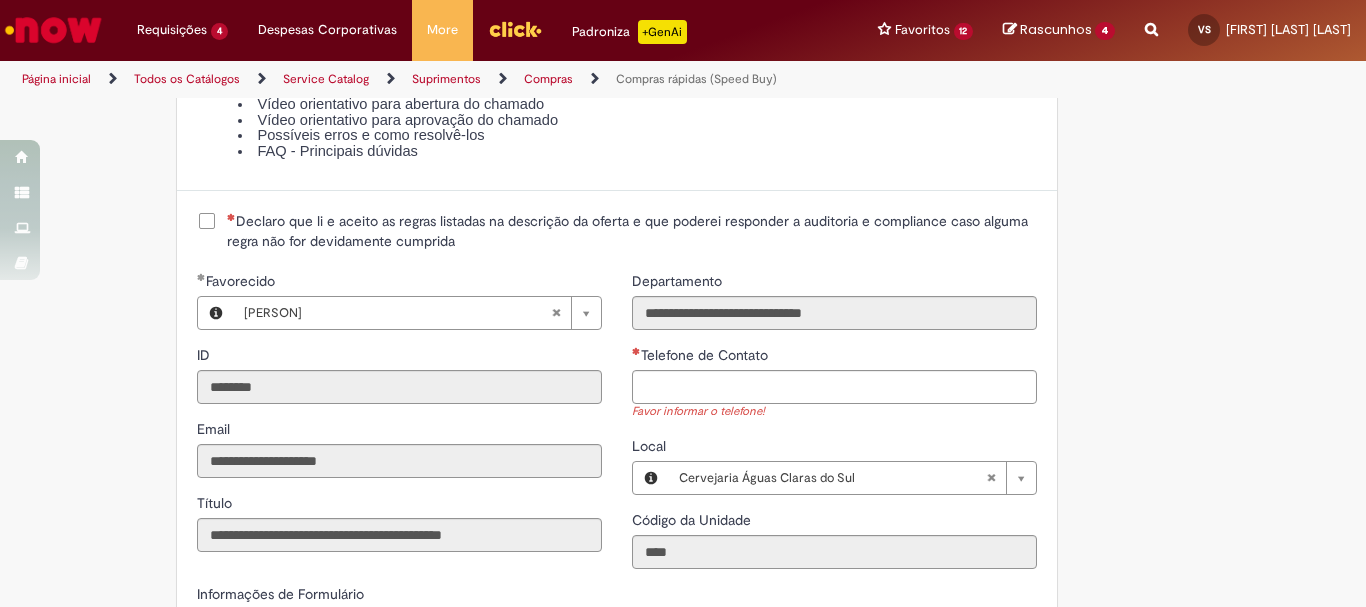 click on "Declaro que li e aceito as regras listadas na descrição da oferta e que poderei responder a auditoria e compliance caso alguma regra não for devidamente cumprida" at bounding box center [632, 231] 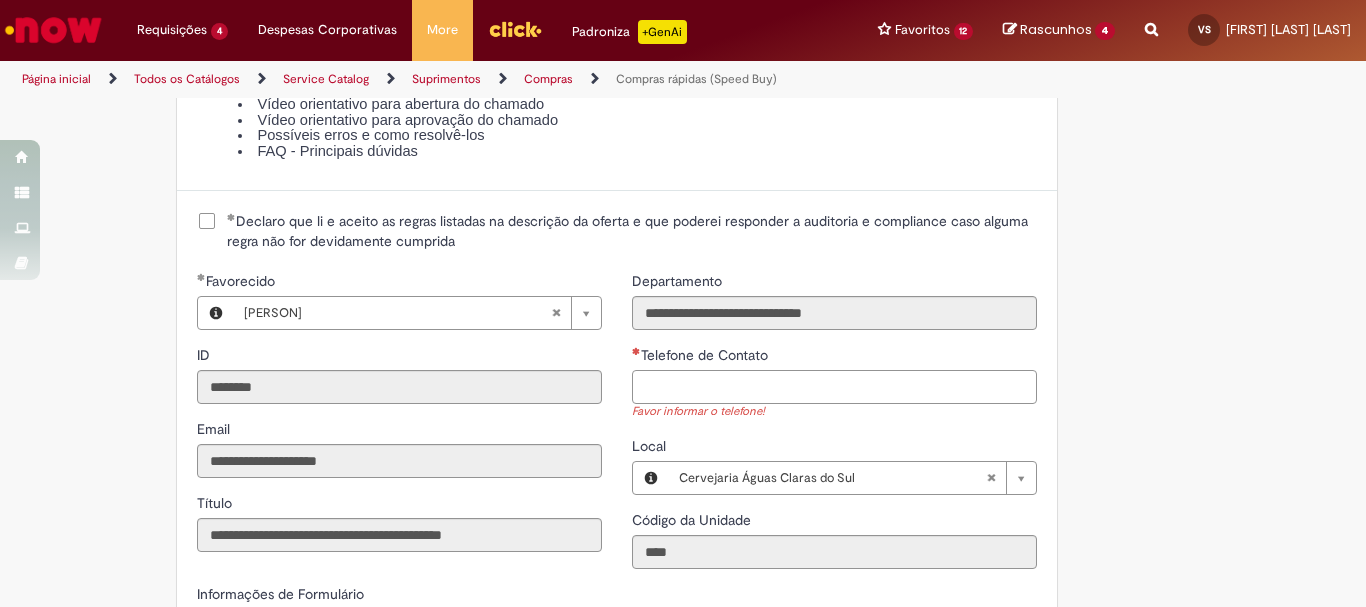 click on "Telefone de Contato" at bounding box center (834, 387) 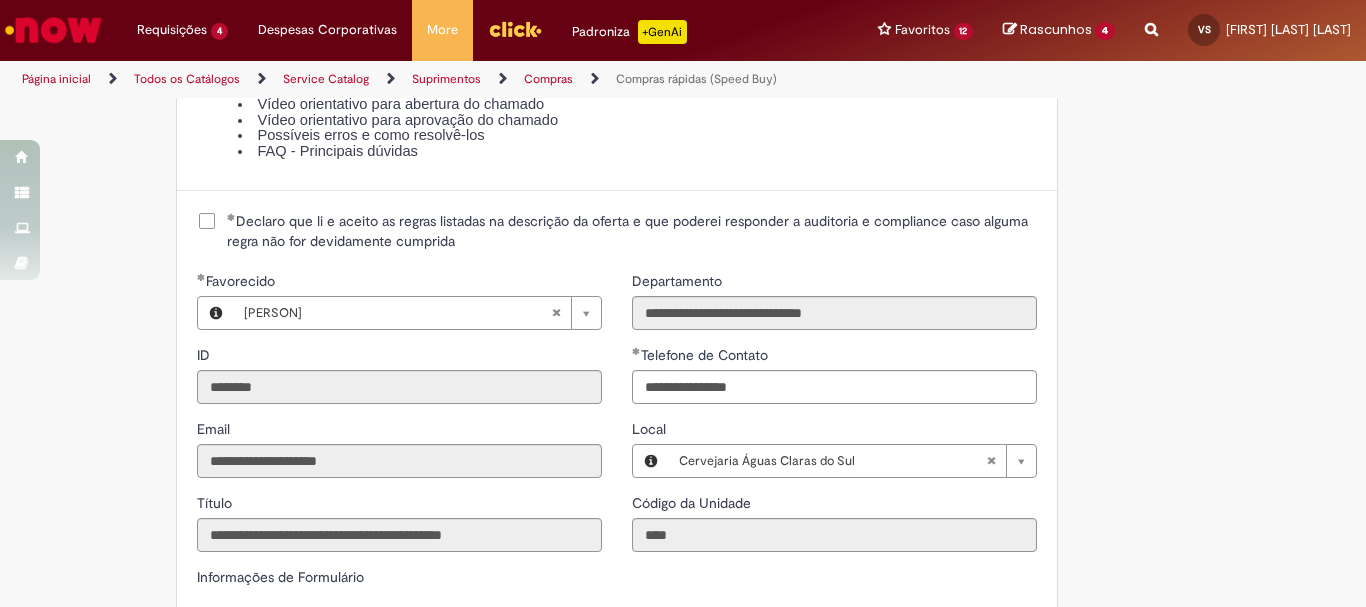 type on "**********" 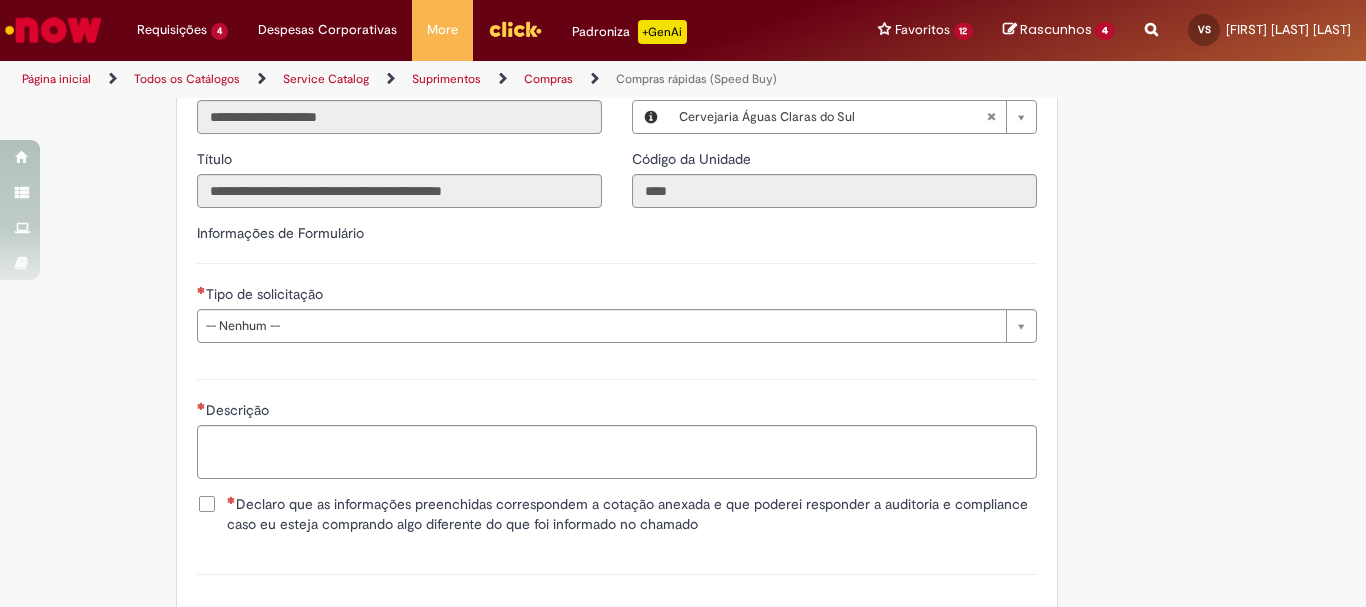 scroll, scrollTop: 2861, scrollLeft: 0, axis: vertical 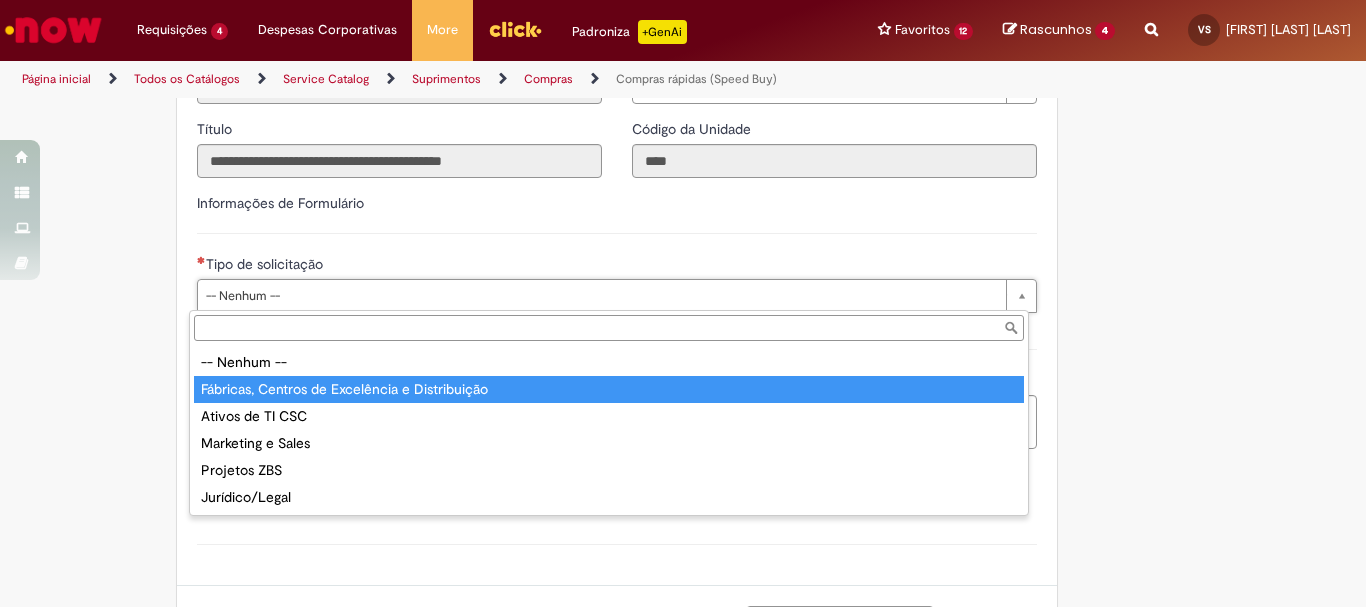 type on "**********" 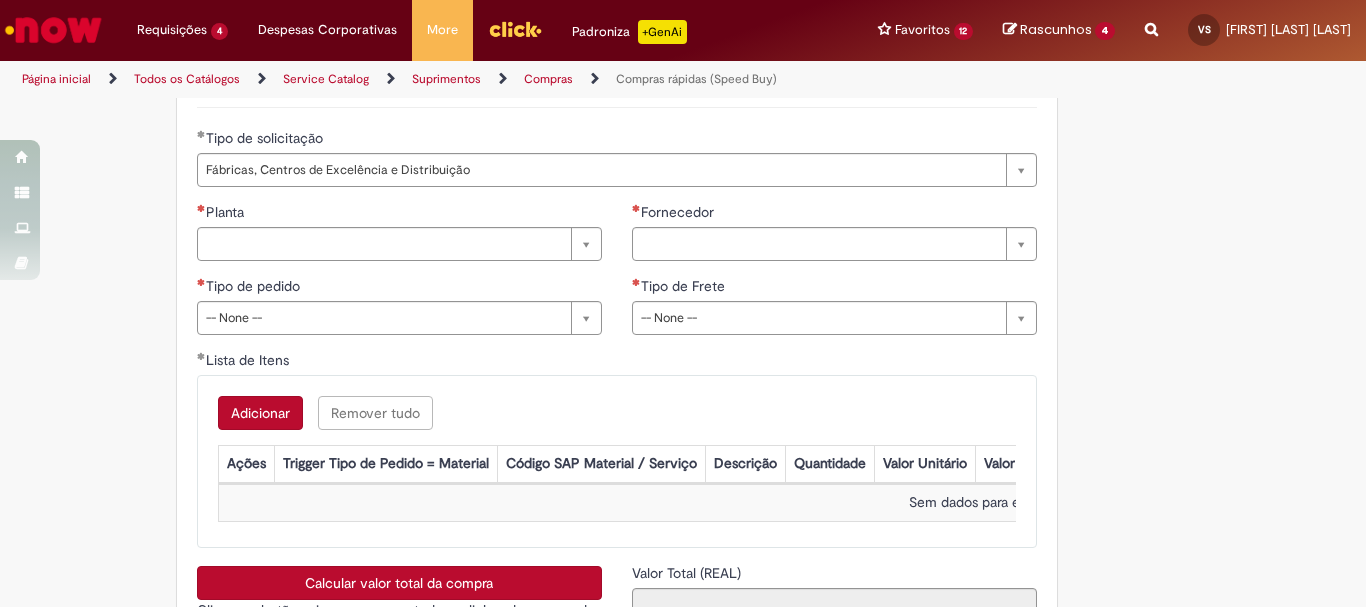 scroll, scrollTop: 3021, scrollLeft: 0, axis: vertical 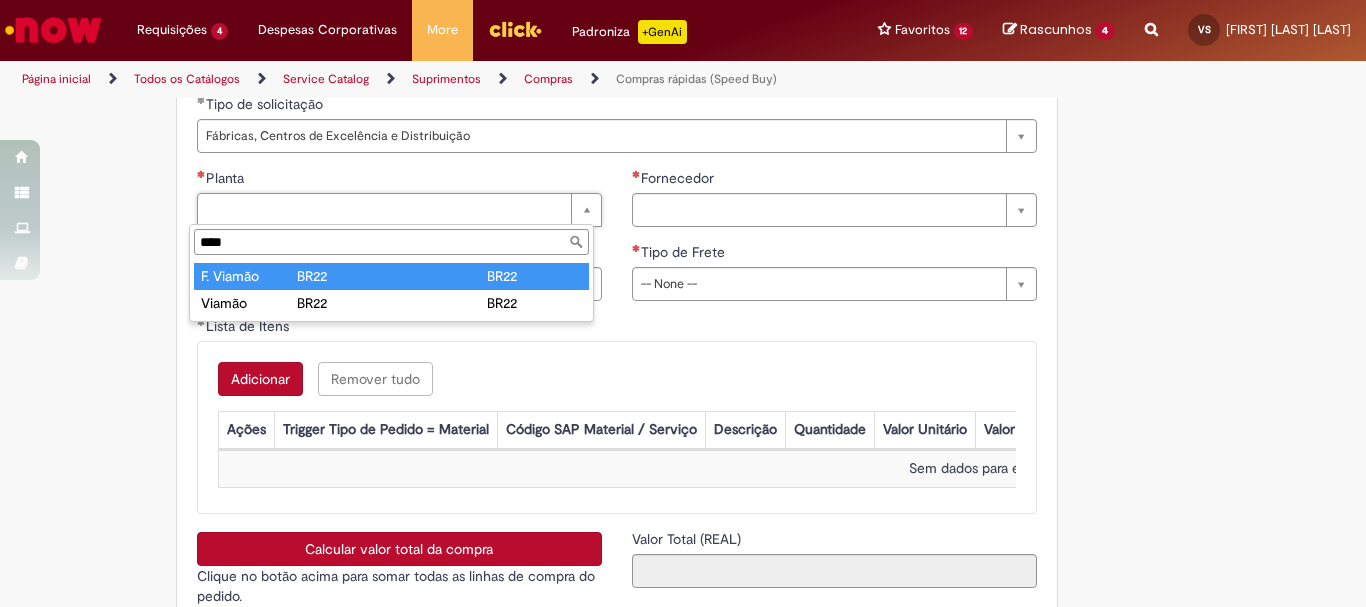 type on "****" 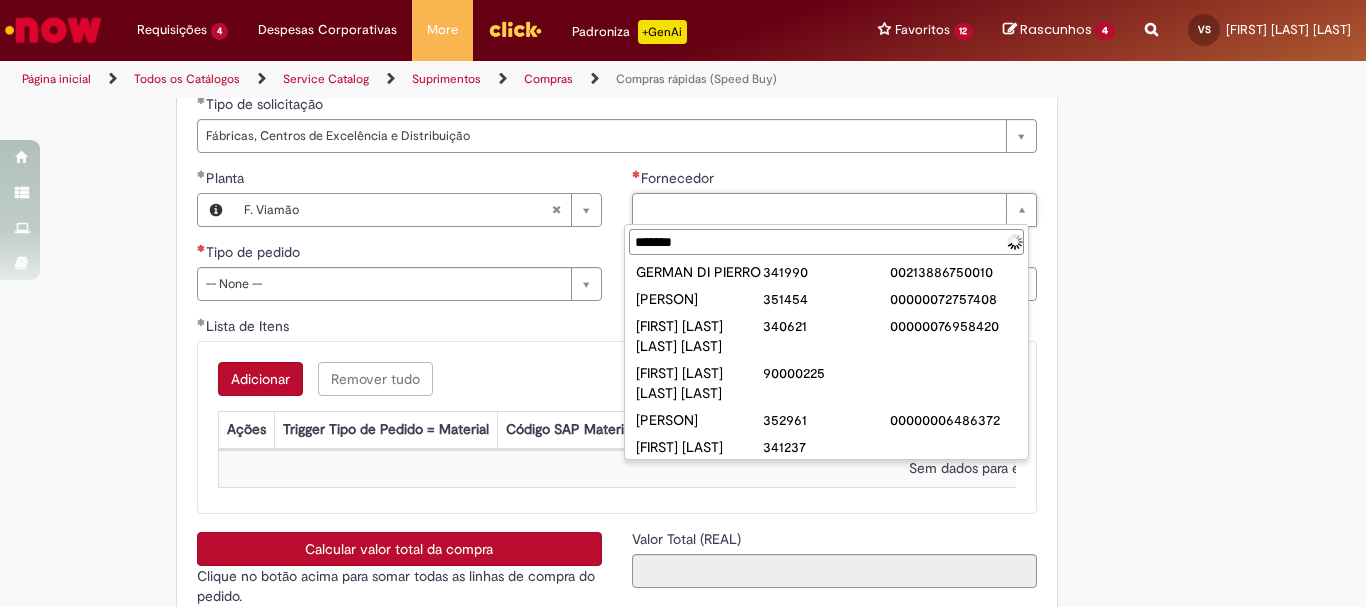 scroll, scrollTop: 0, scrollLeft: 0, axis: both 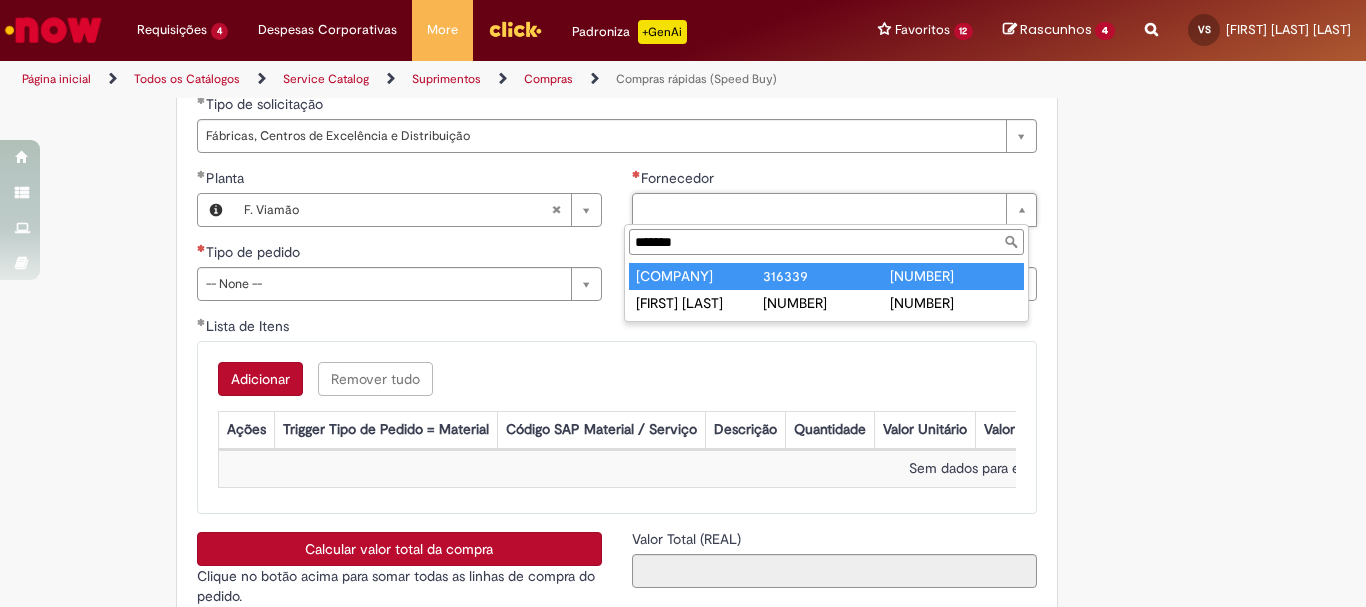 type on "*******" 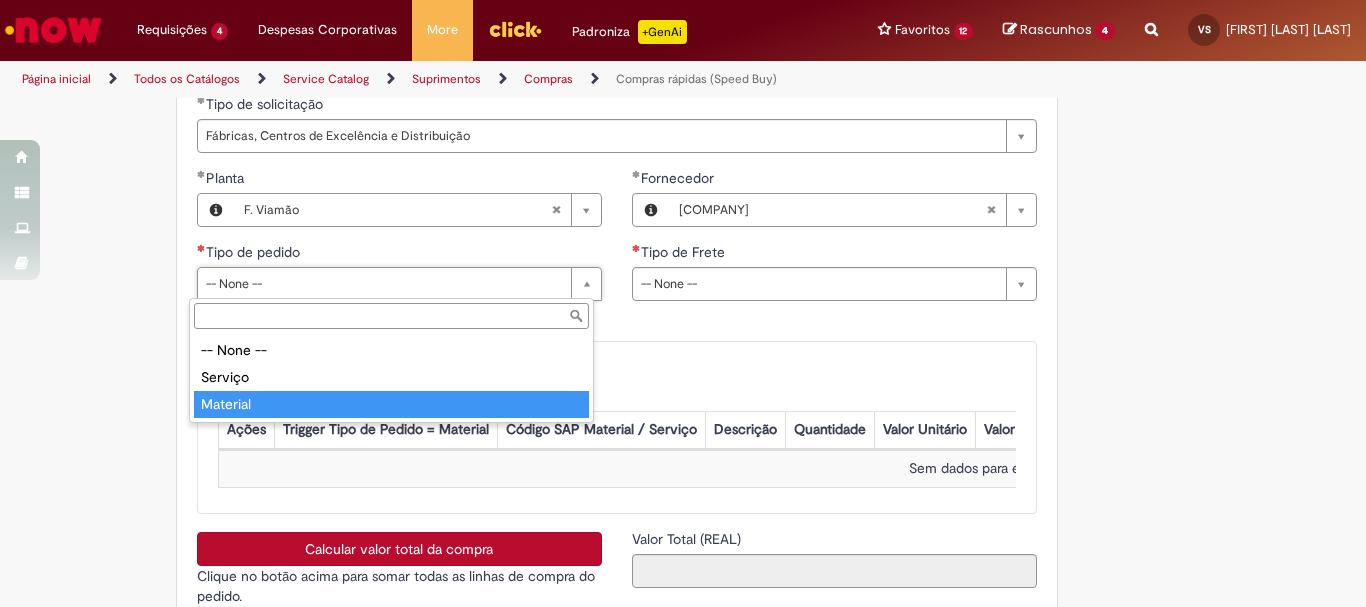 type on "********" 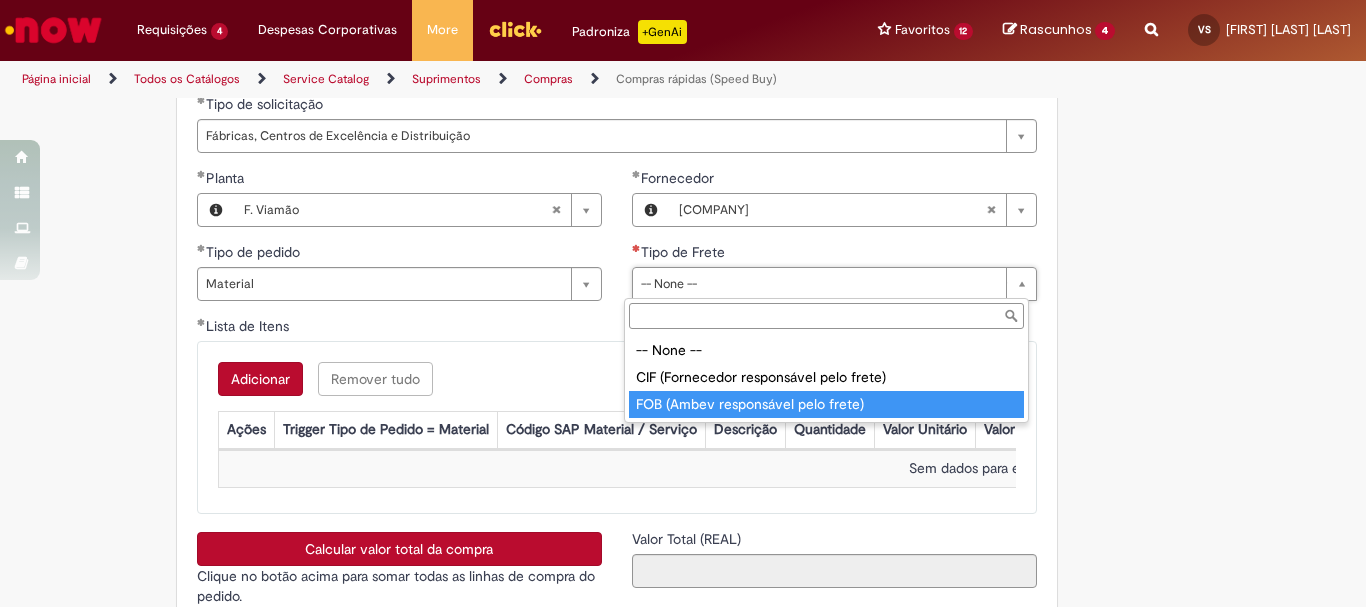 type on "**********" 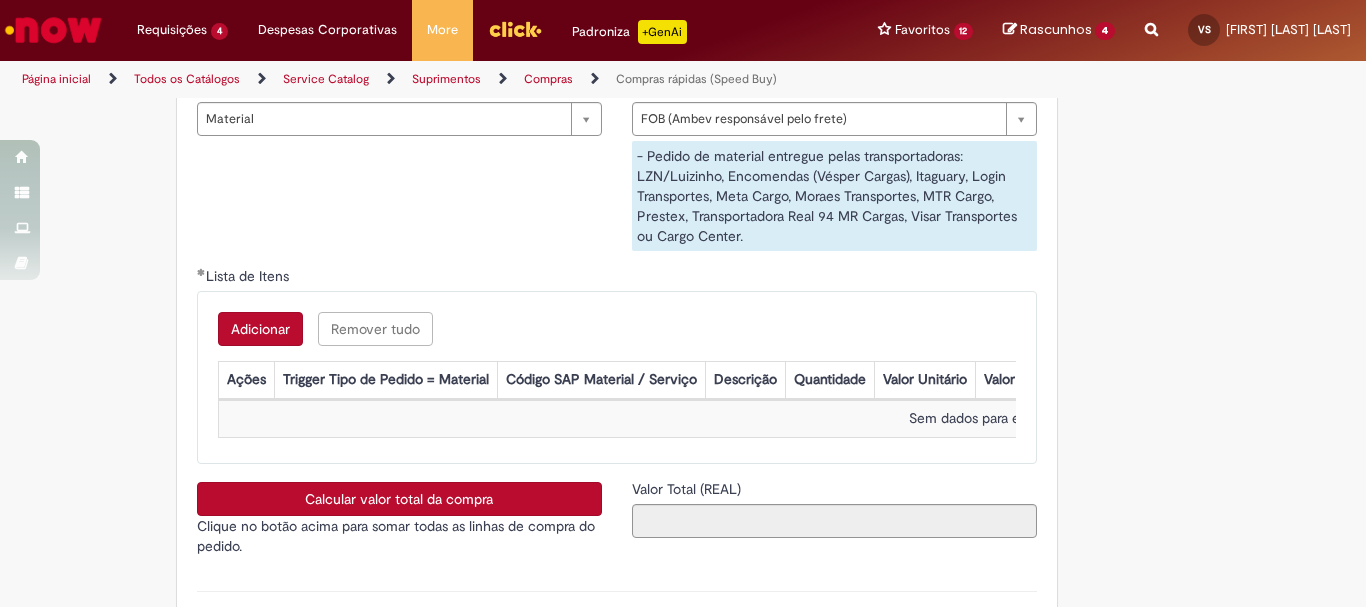 scroll, scrollTop: 3352, scrollLeft: 0, axis: vertical 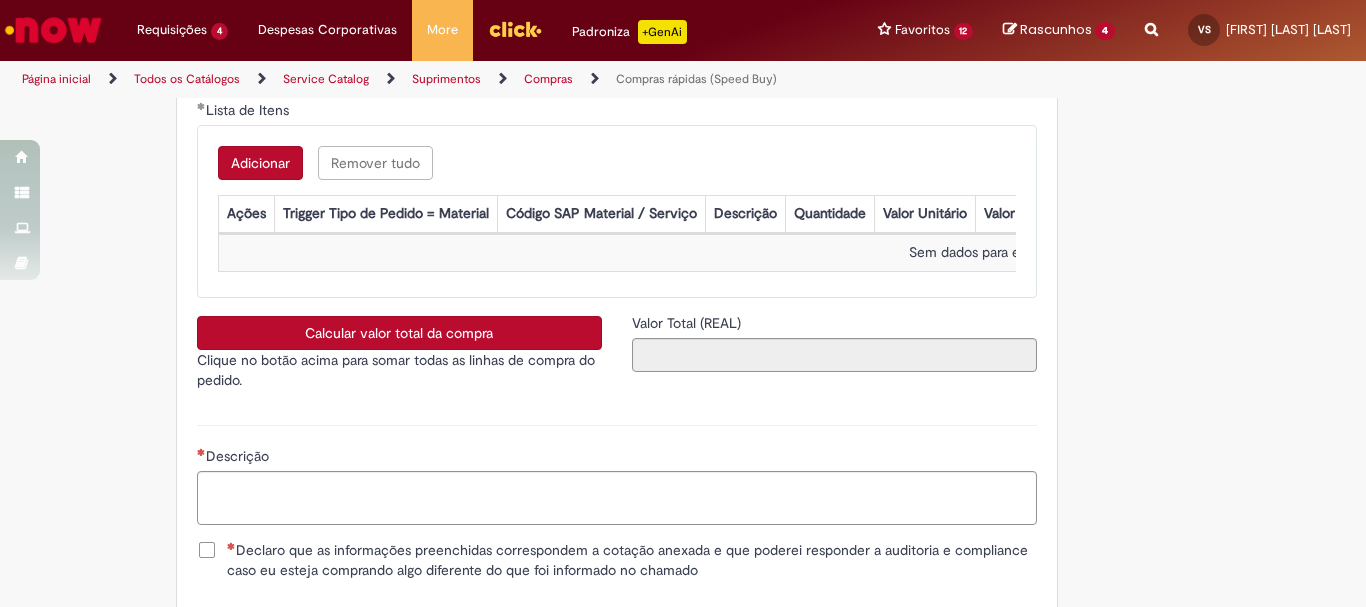 click on "Adicionar" at bounding box center [260, 163] 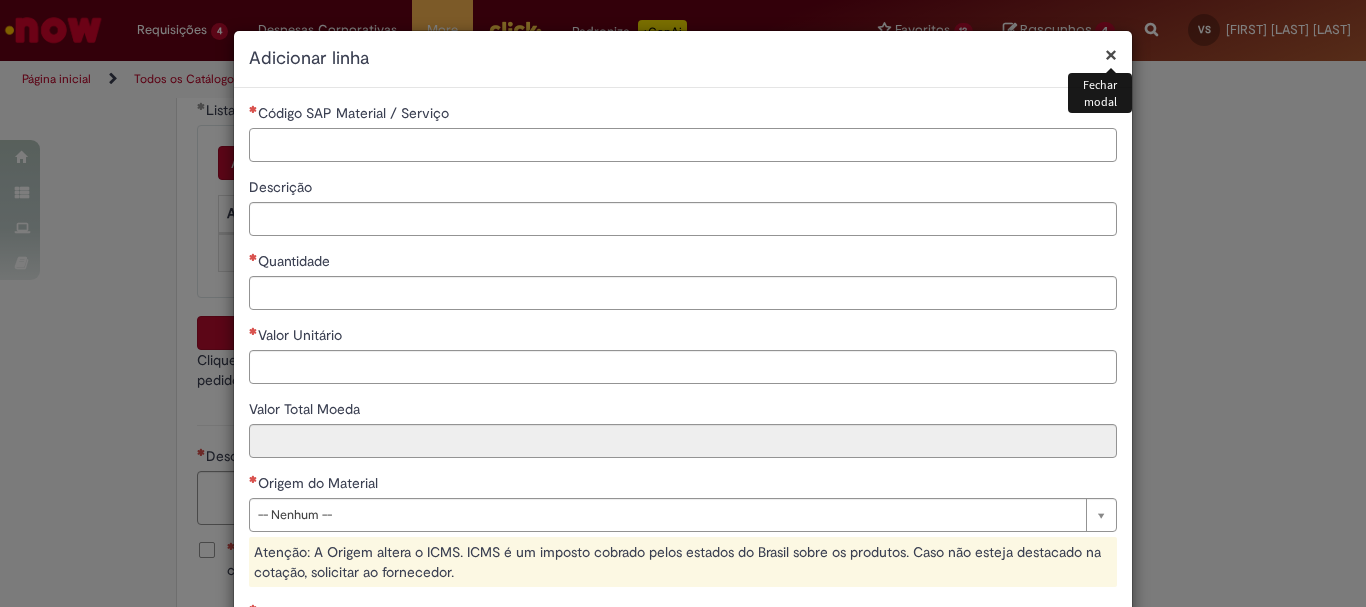 click on "Código SAP Material / Serviço" at bounding box center (683, 145) 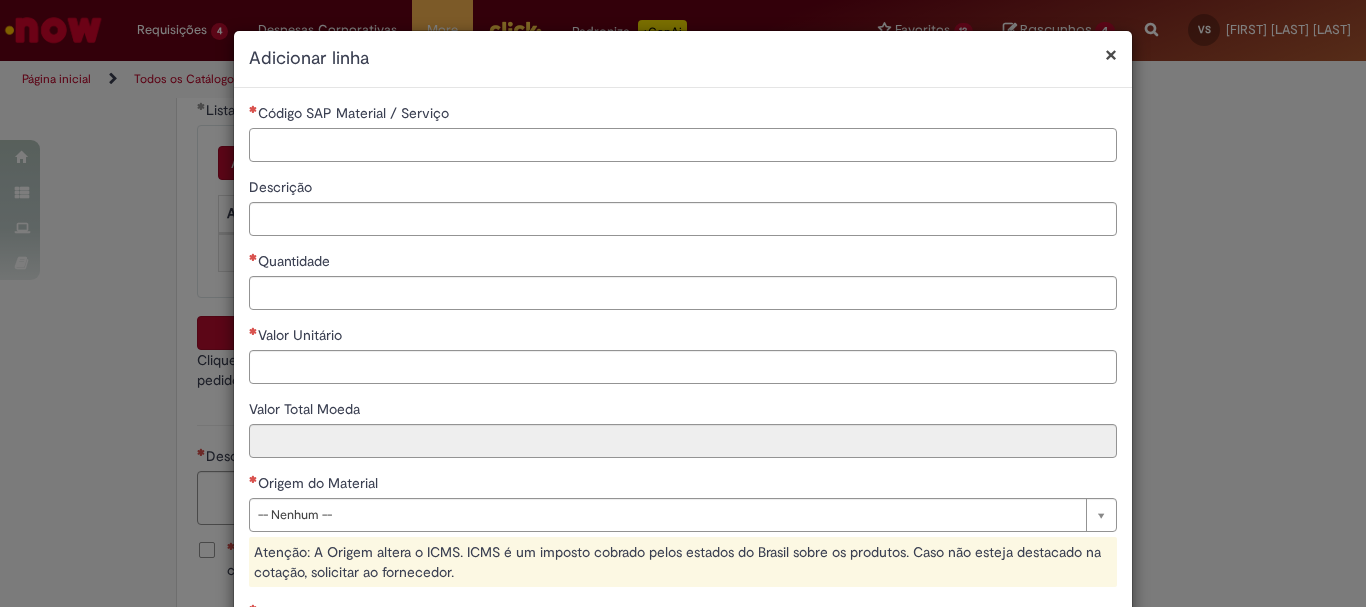 paste on "********" 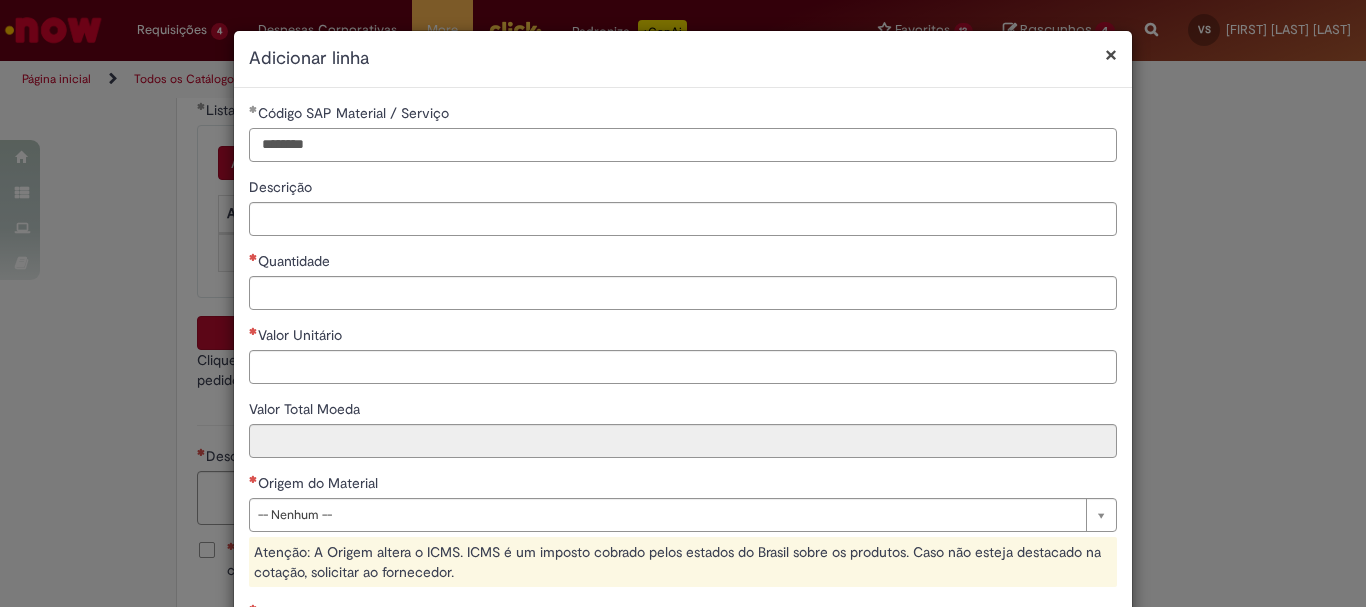 type on "********" 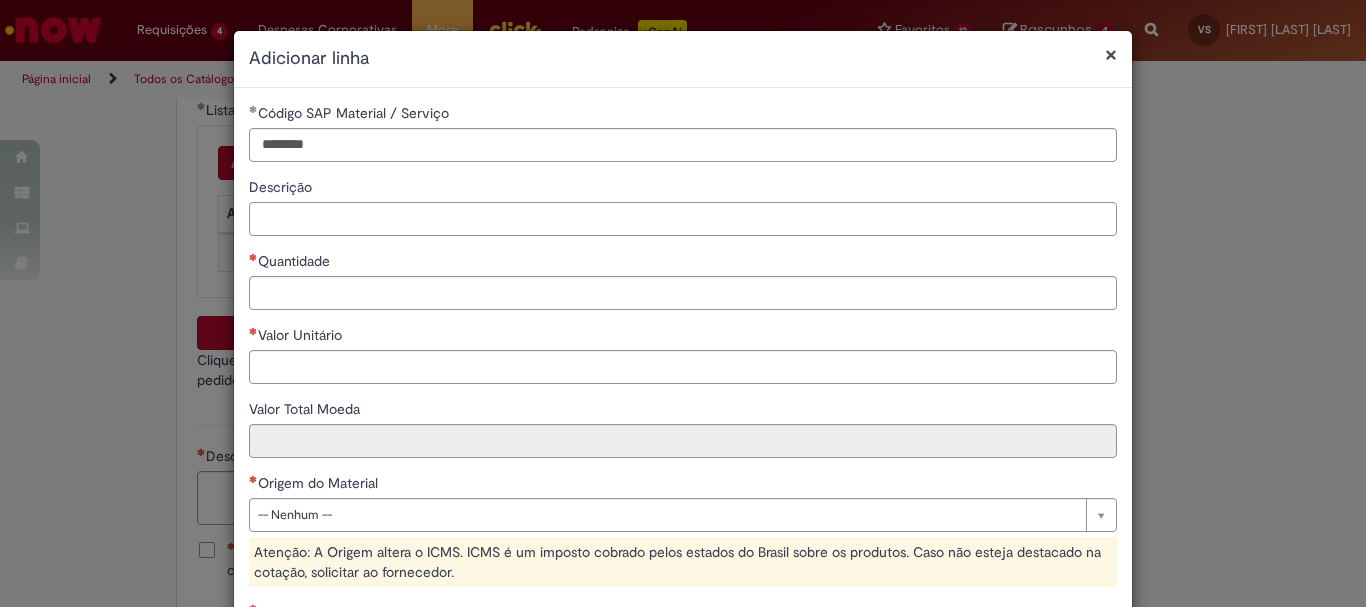 click on "Descrição" at bounding box center [683, 219] 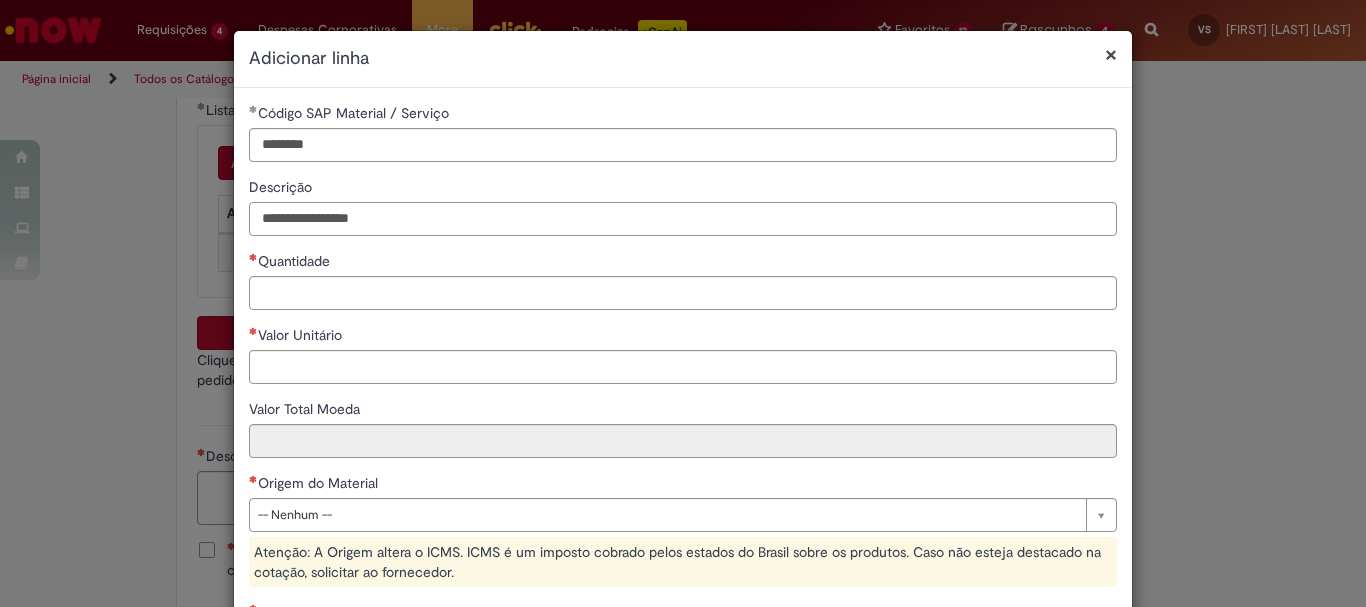 type on "**********" 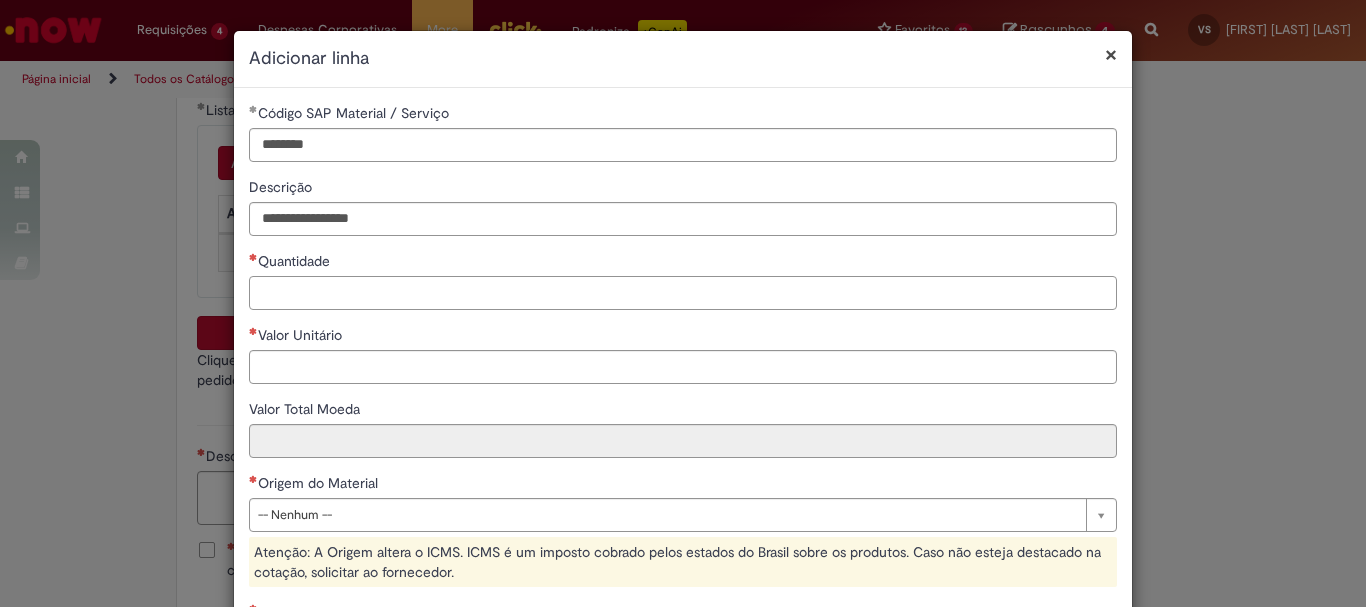 click on "Quantidade" at bounding box center (683, 293) 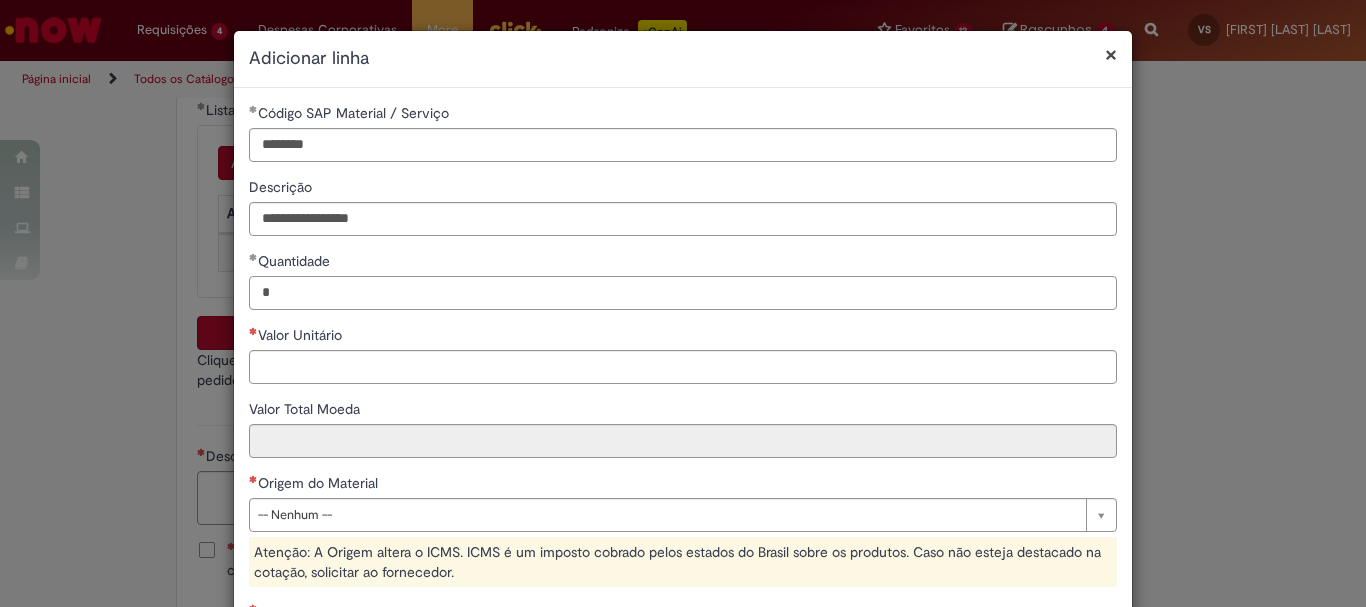 type on "*" 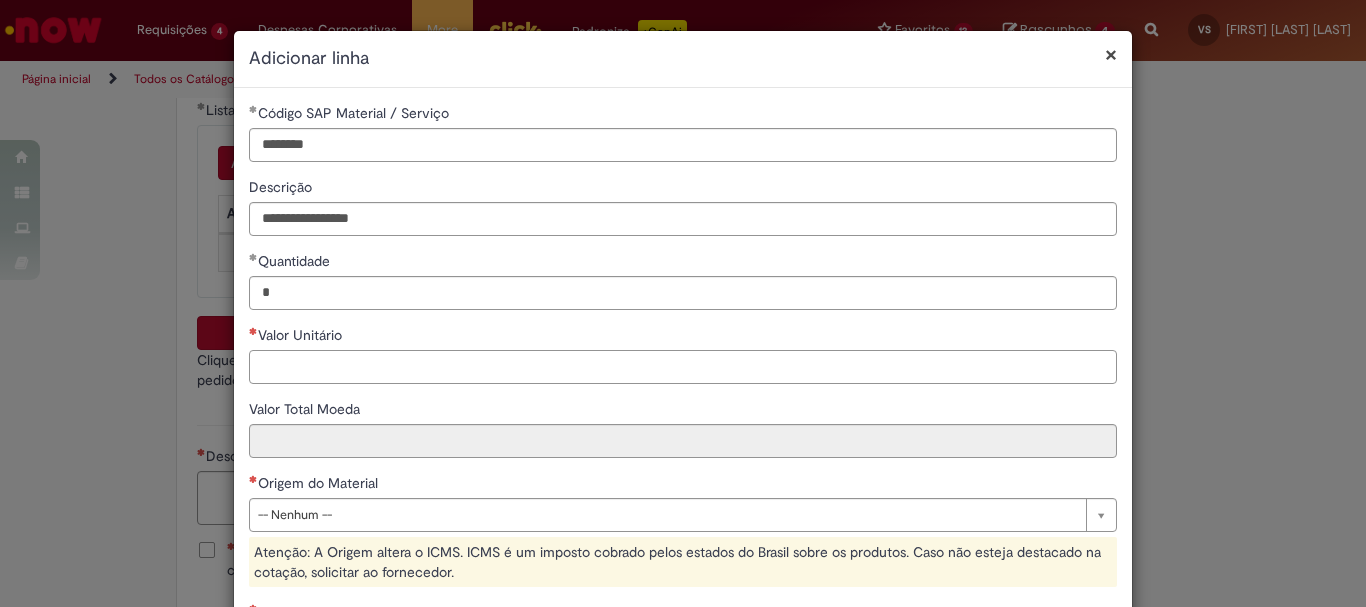 click on "Valor Unitário" at bounding box center [683, 367] 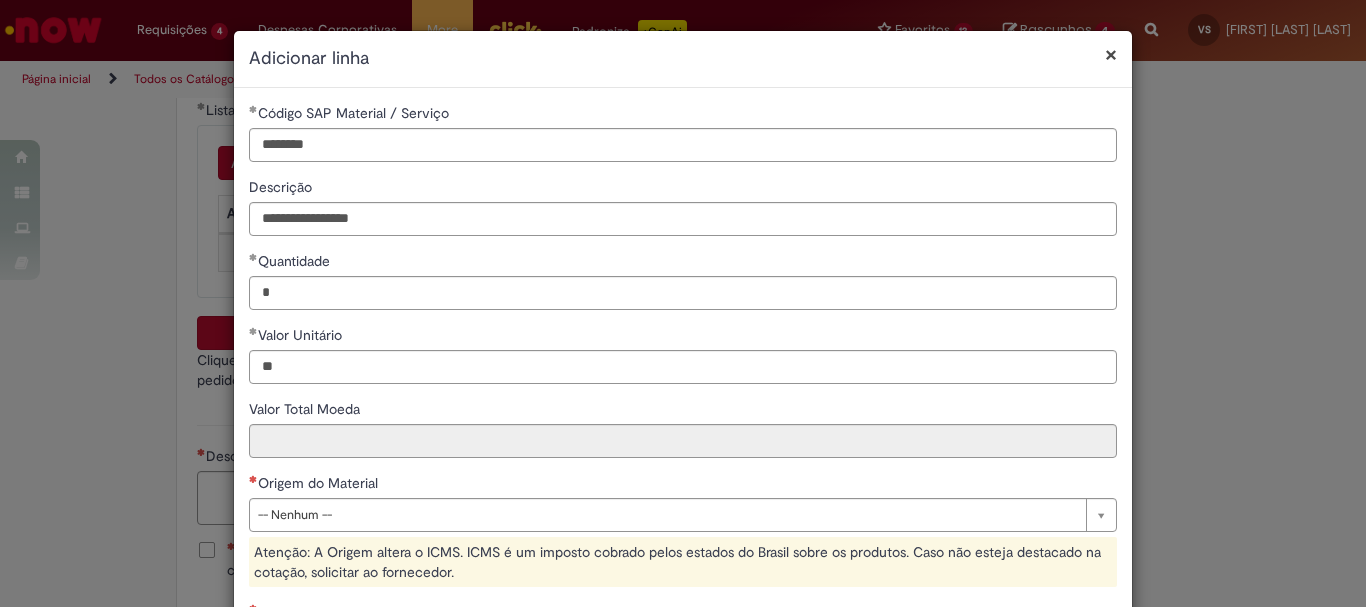 type on "*****" 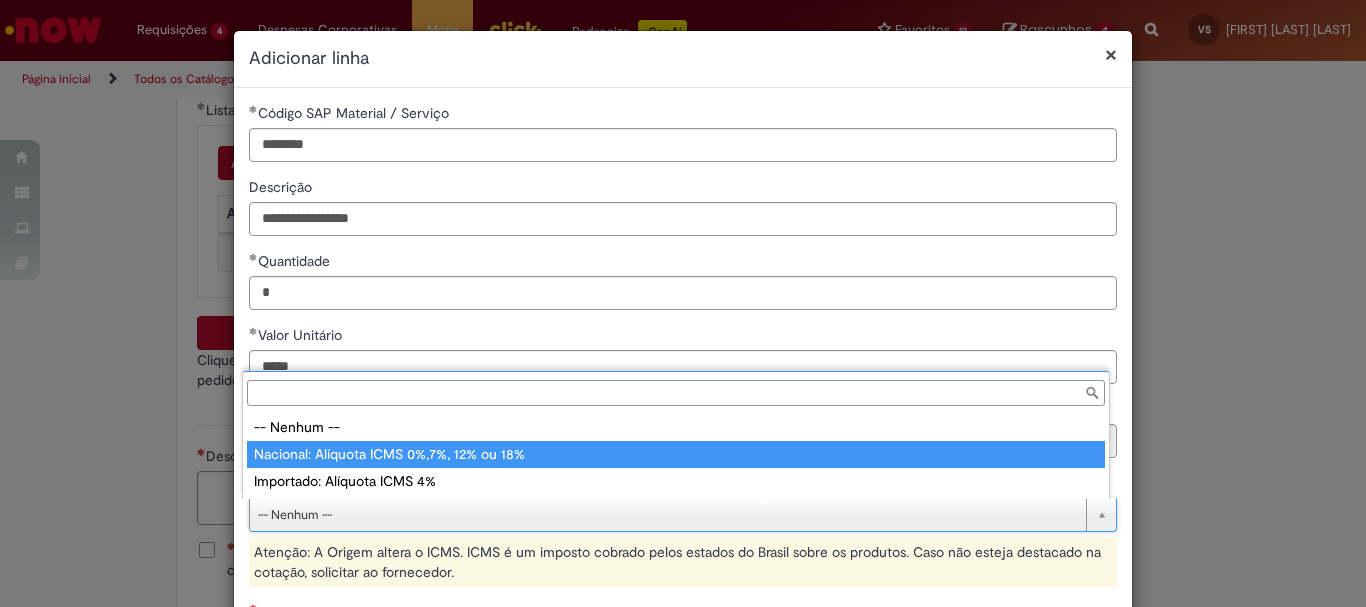 type on "**********" 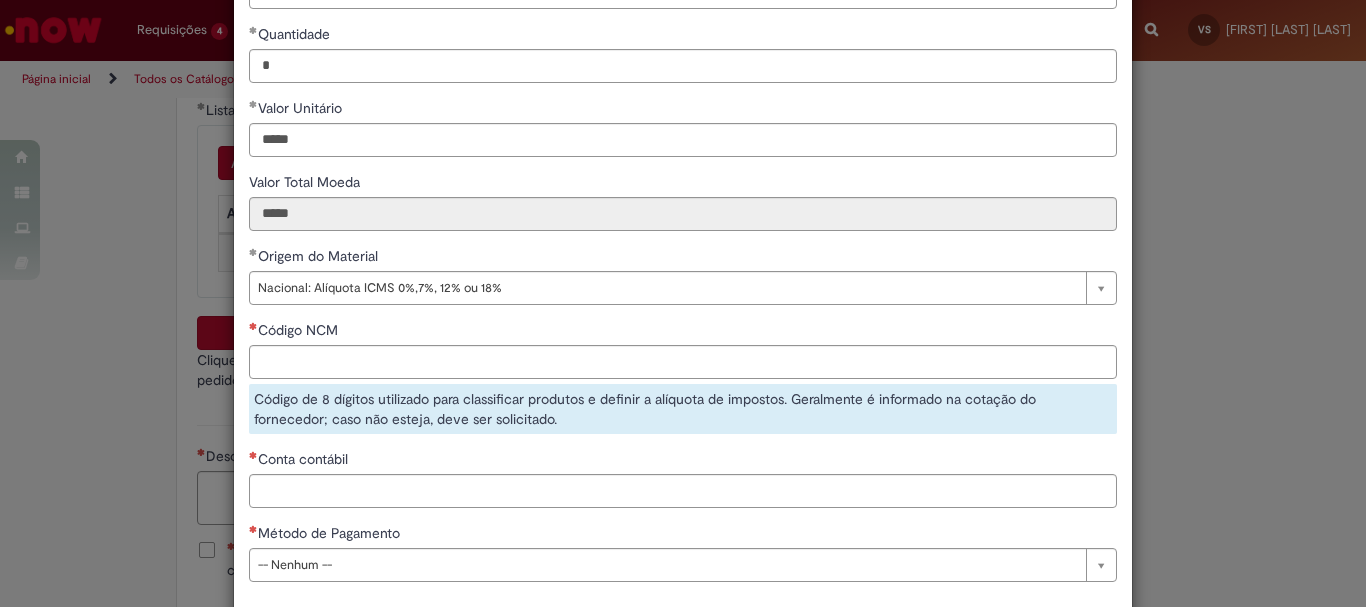 scroll, scrollTop: 228, scrollLeft: 0, axis: vertical 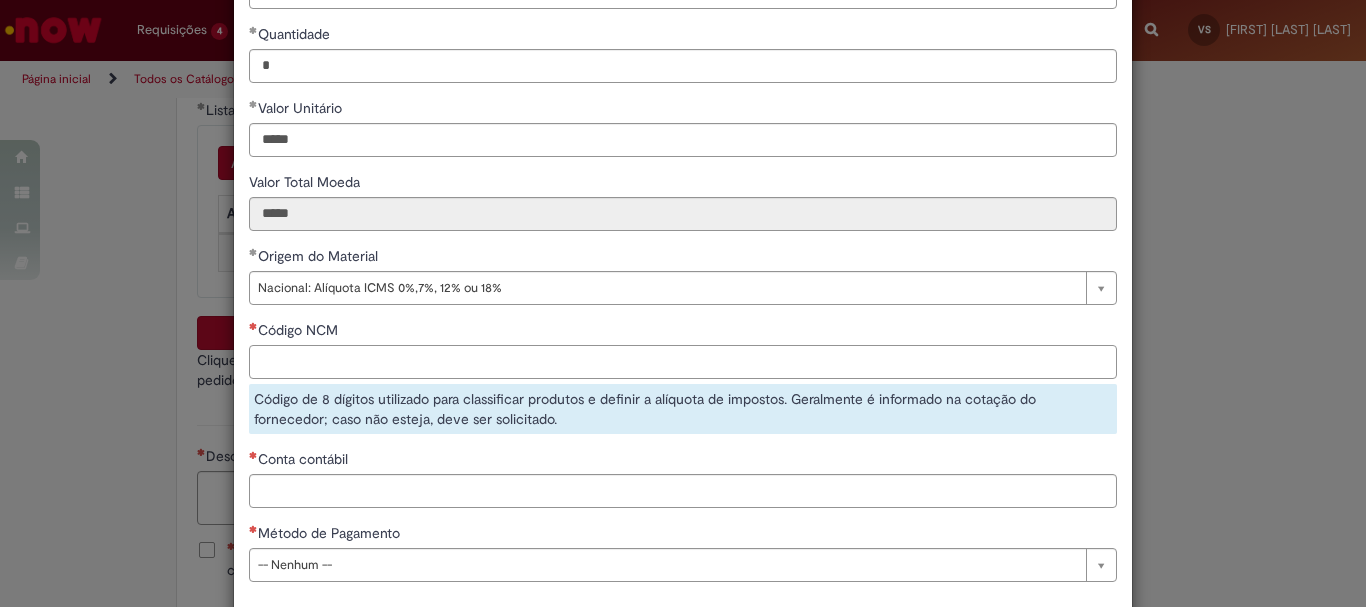 click on "Código NCM" at bounding box center [683, 362] 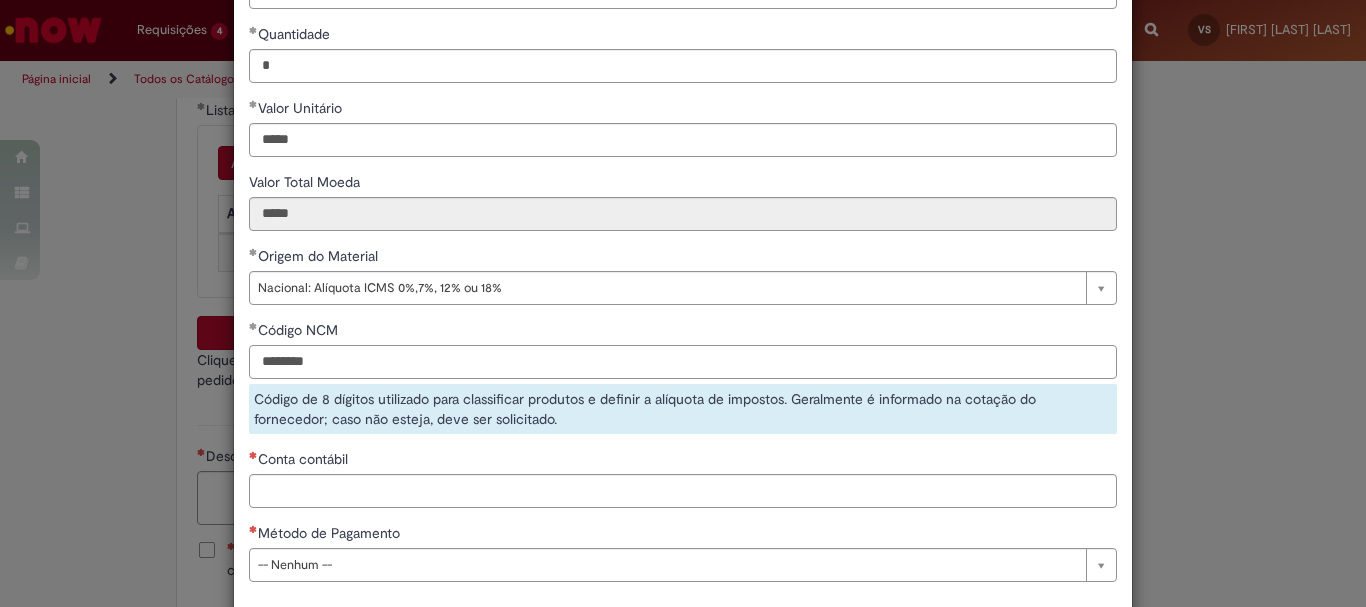 type on "********" 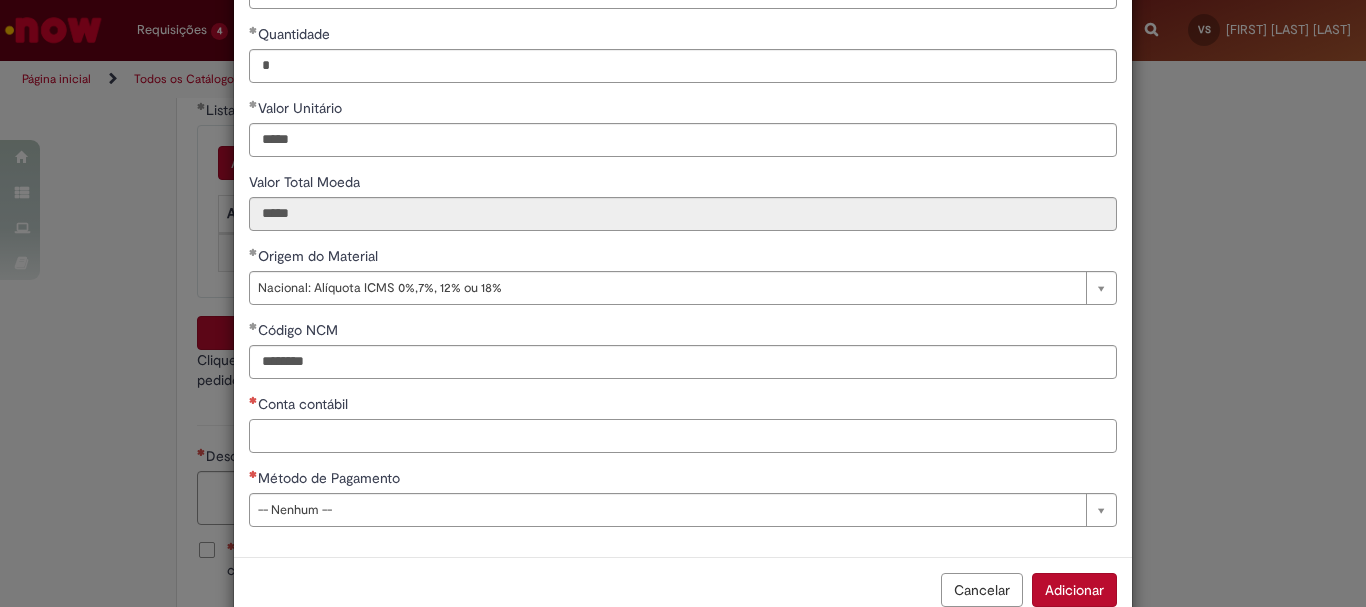 click on "**********" at bounding box center (683, 209) 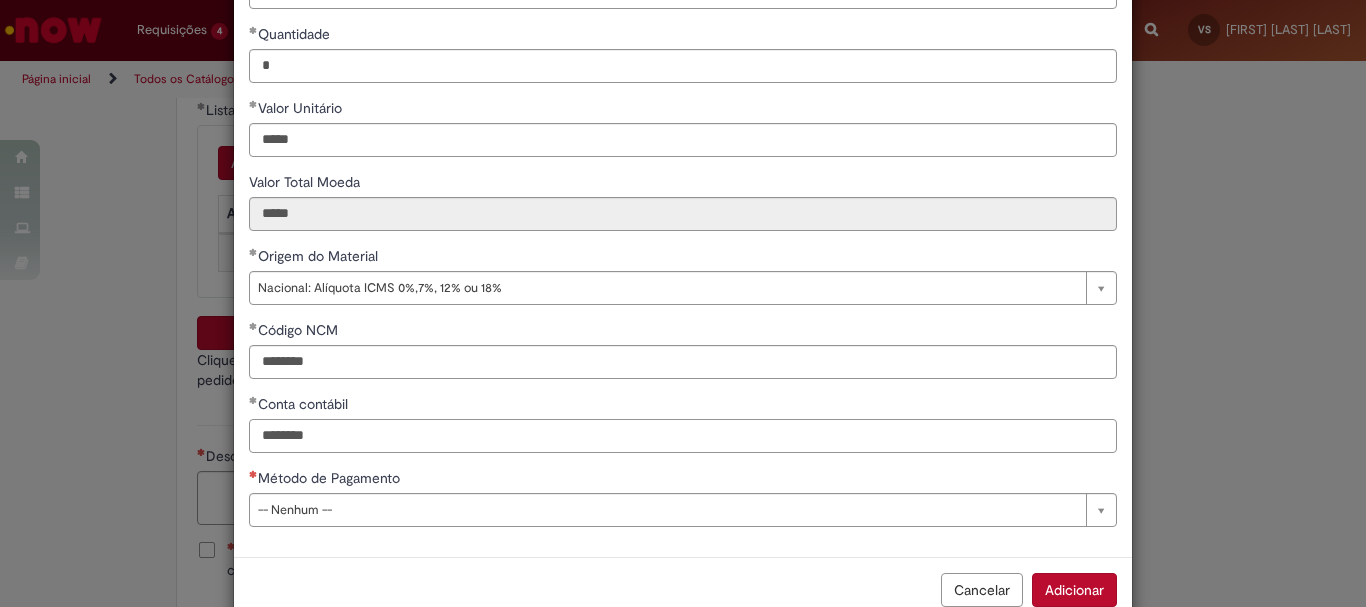type on "********" 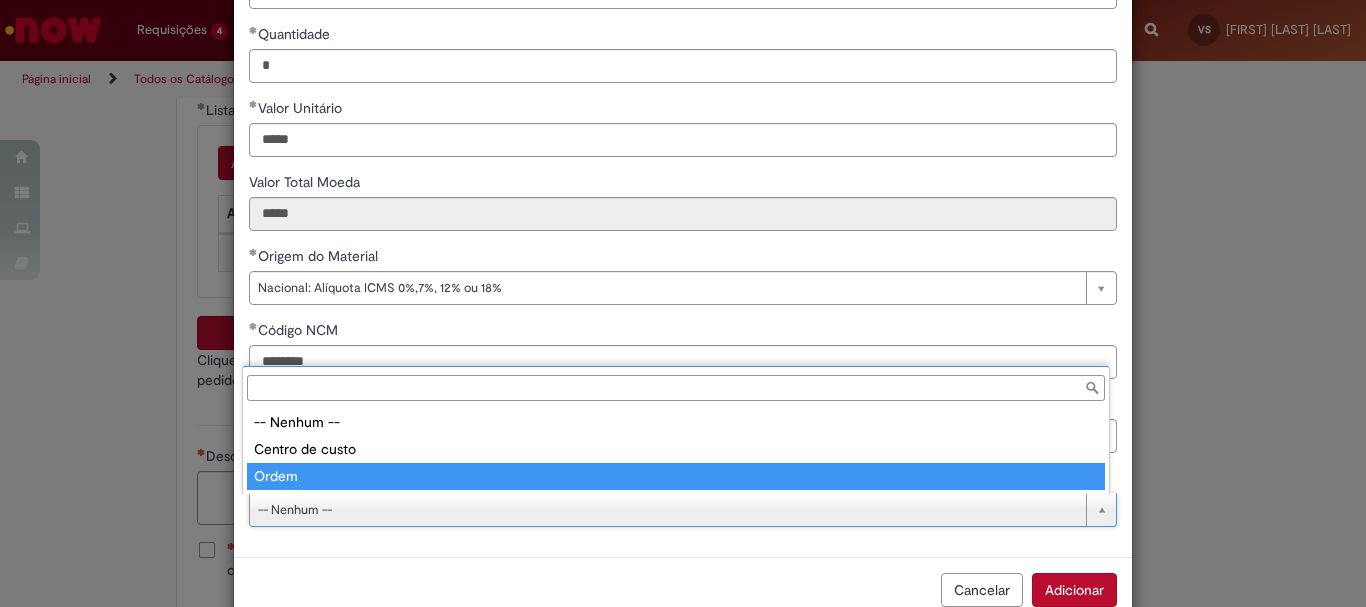type on "*****" 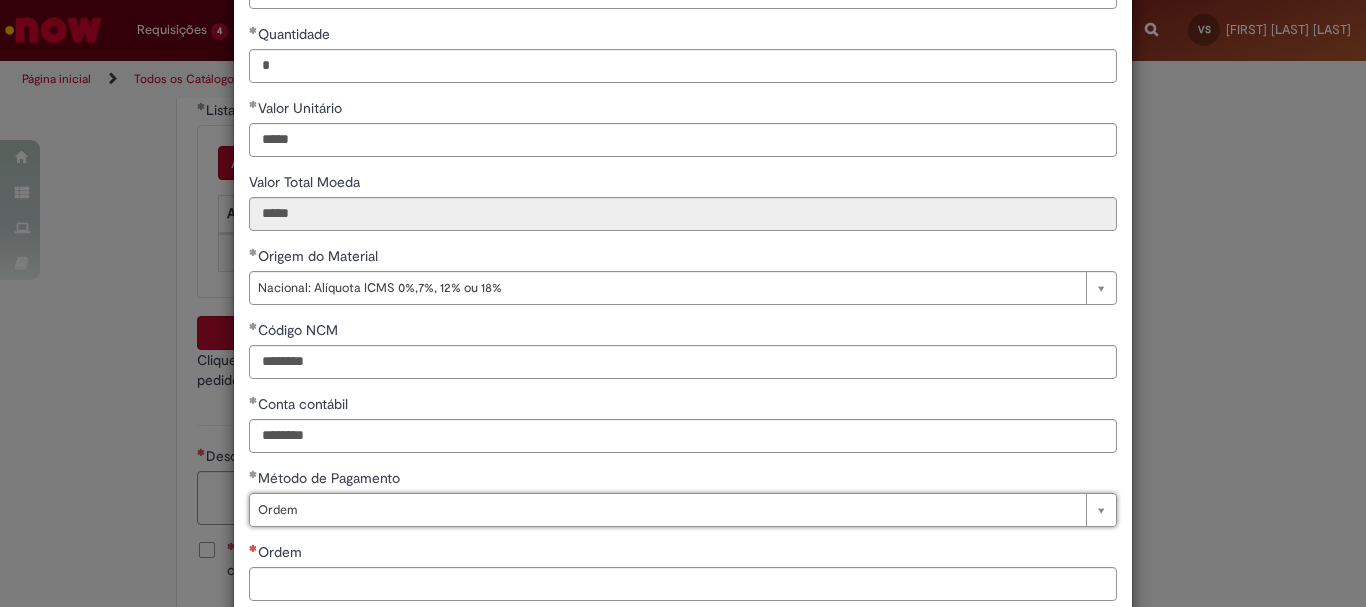 paste on "**********" 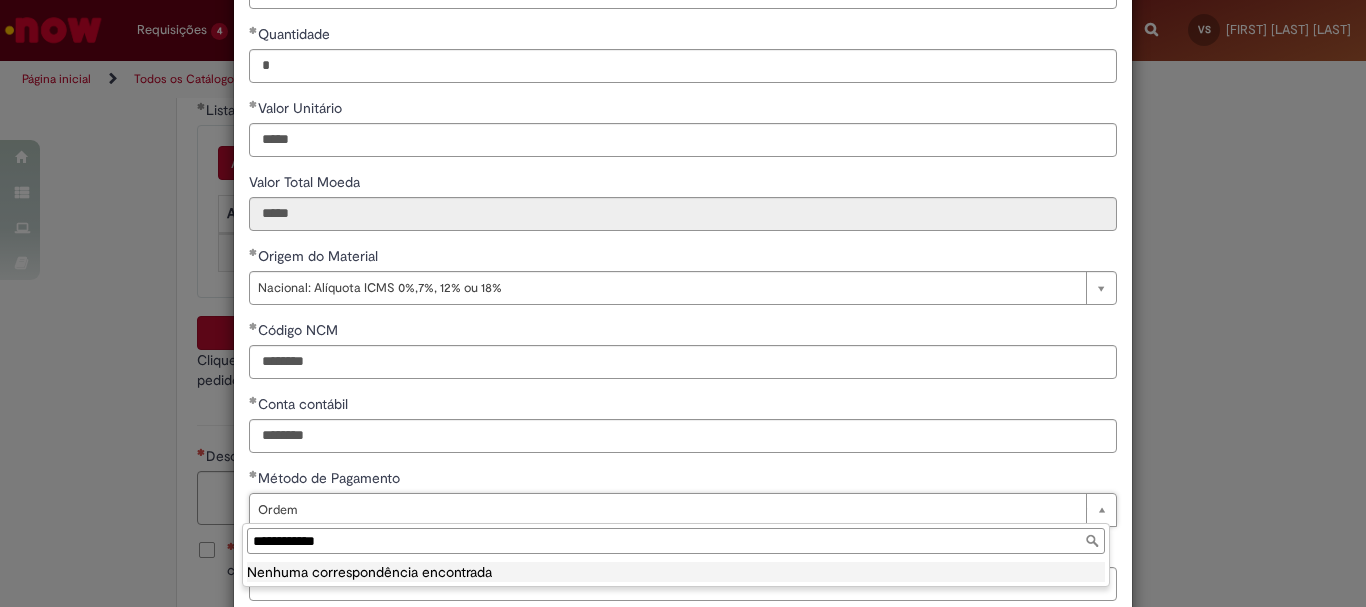 type on "*****" 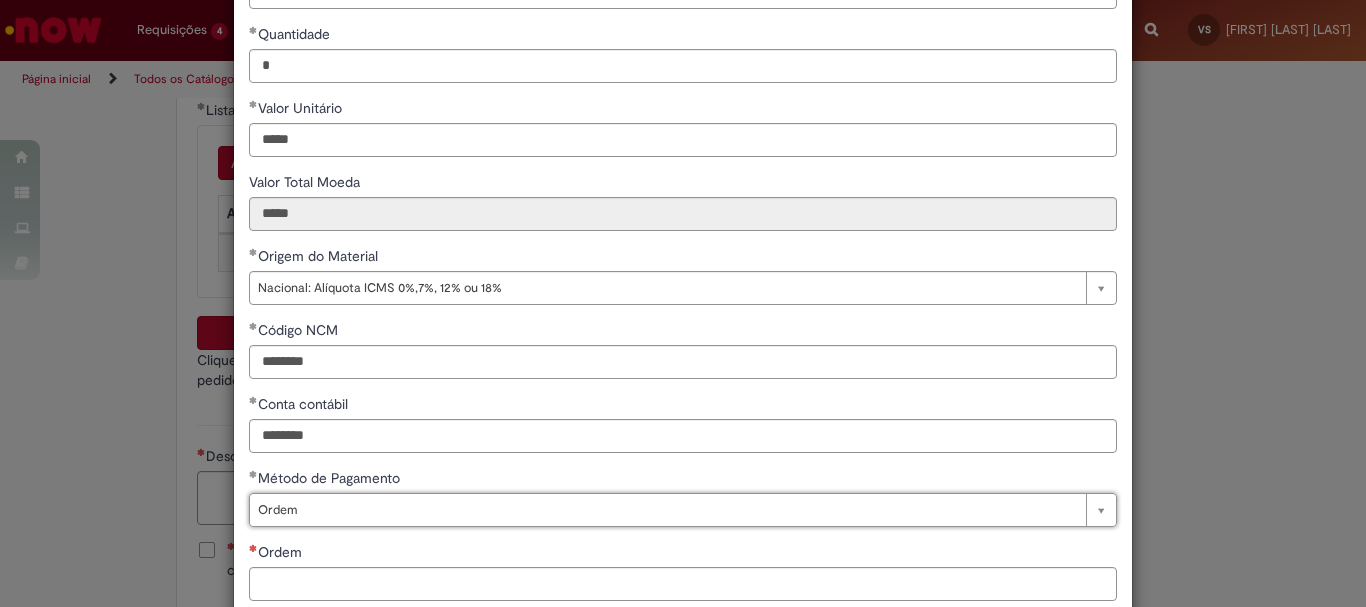 scroll, scrollTop: 0, scrollLeft: 42, axis: horizontal 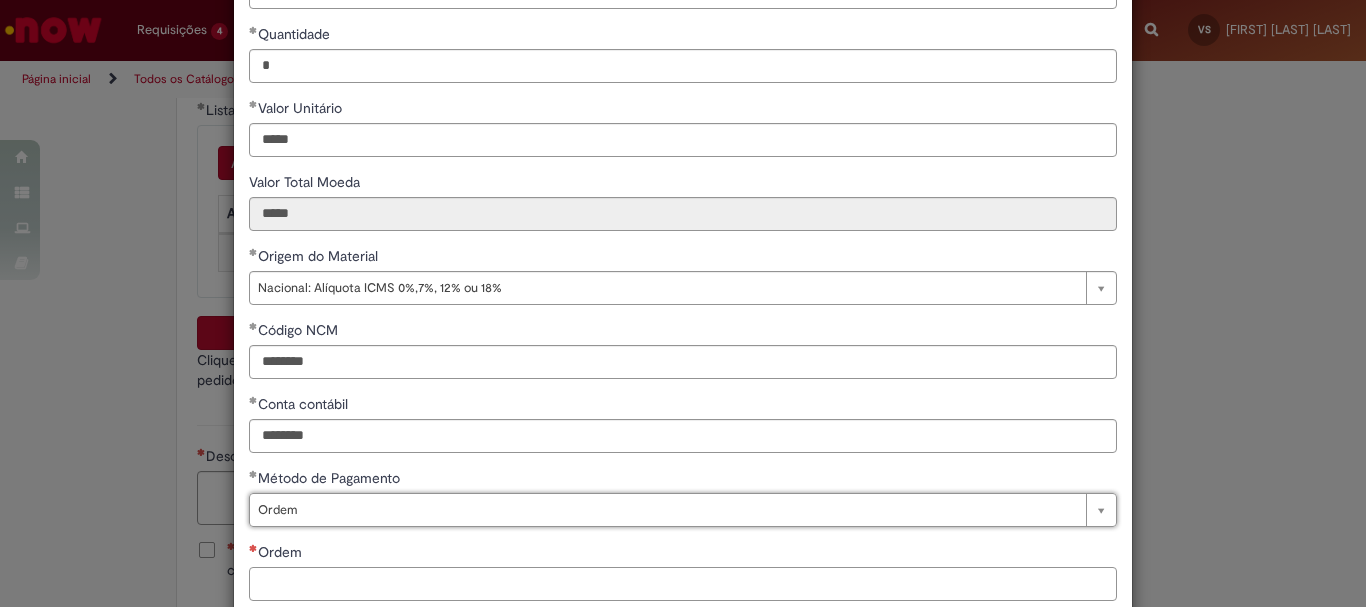 click on "Ordem" at bounding box center (683, 584) 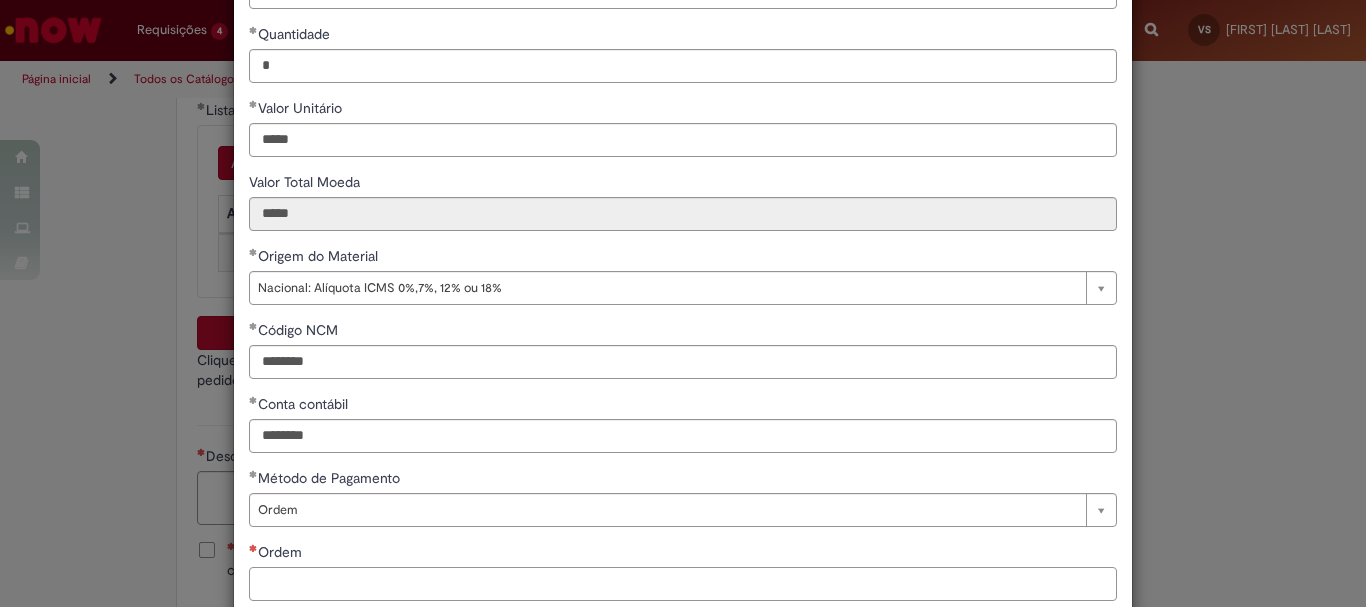 paste on "**********" 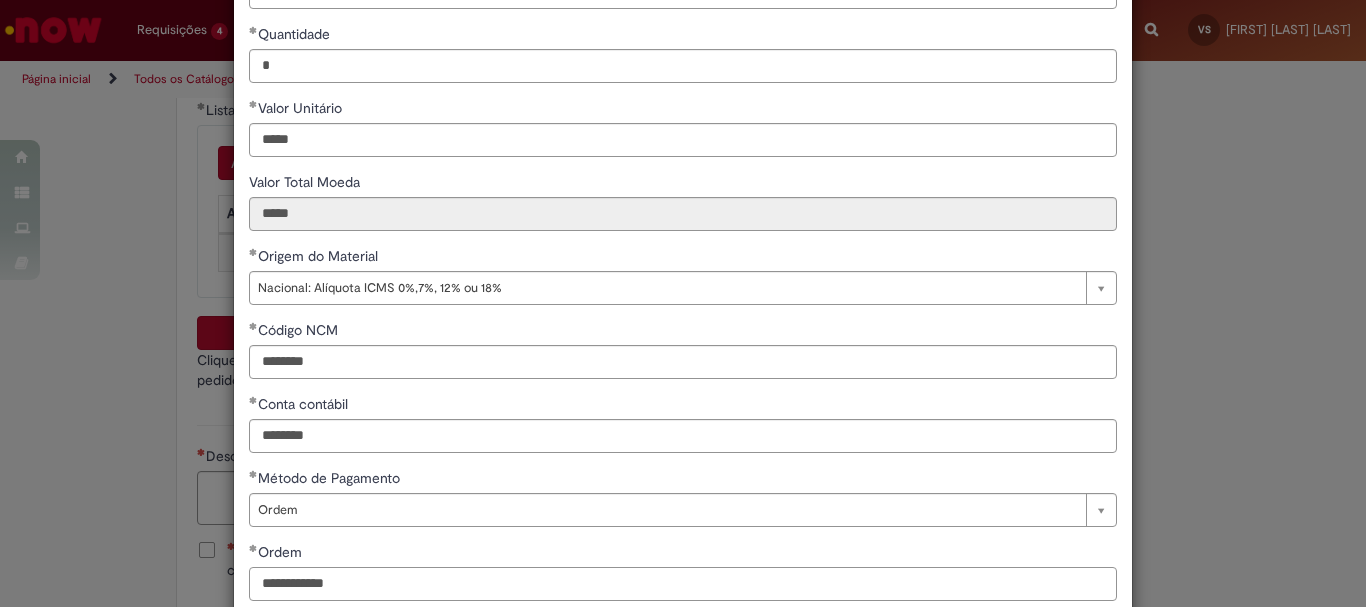 type on "**********" 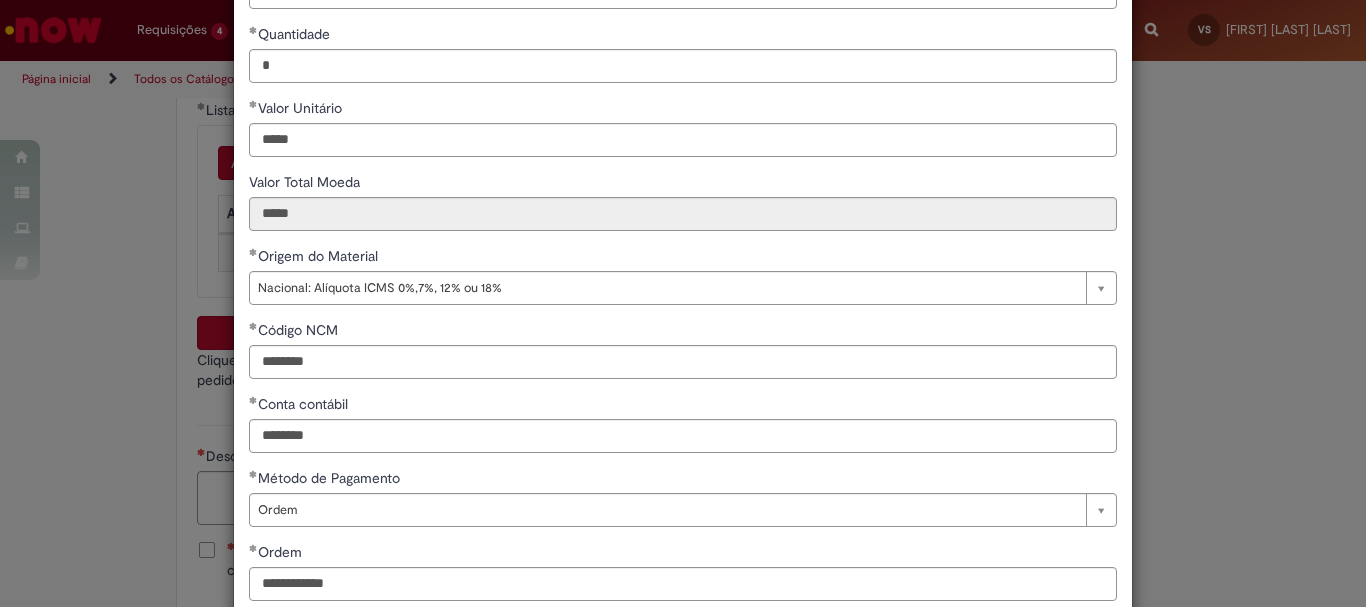 scroll, scrollTop: 348, scrollLeft: 0, axis: vertical 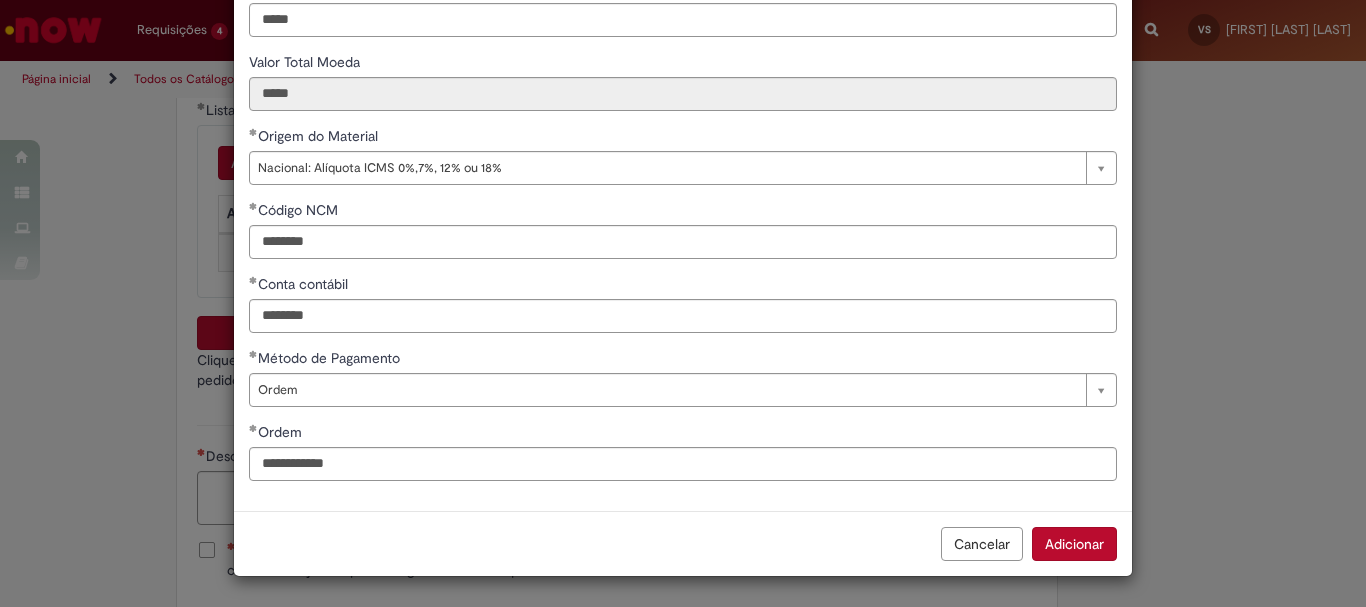 click on "Adicionar" at bounding box center [1074, 544] 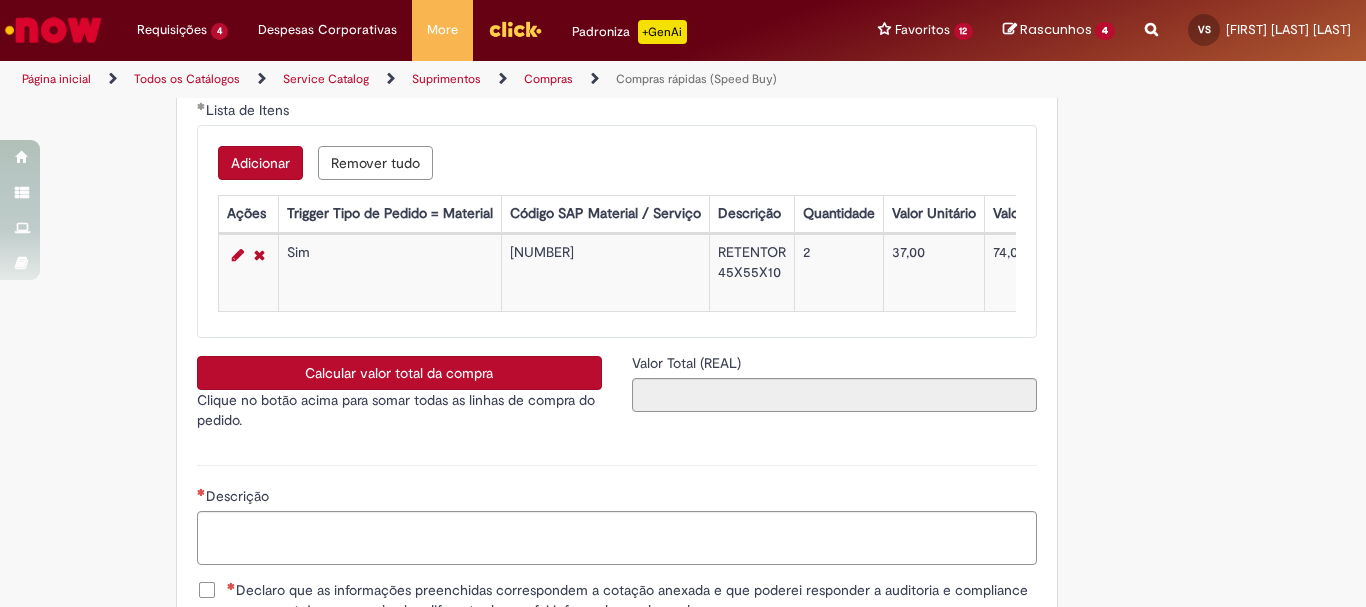 scroll, scrollTop: 347, scrollLeft: 0, axis: vertical 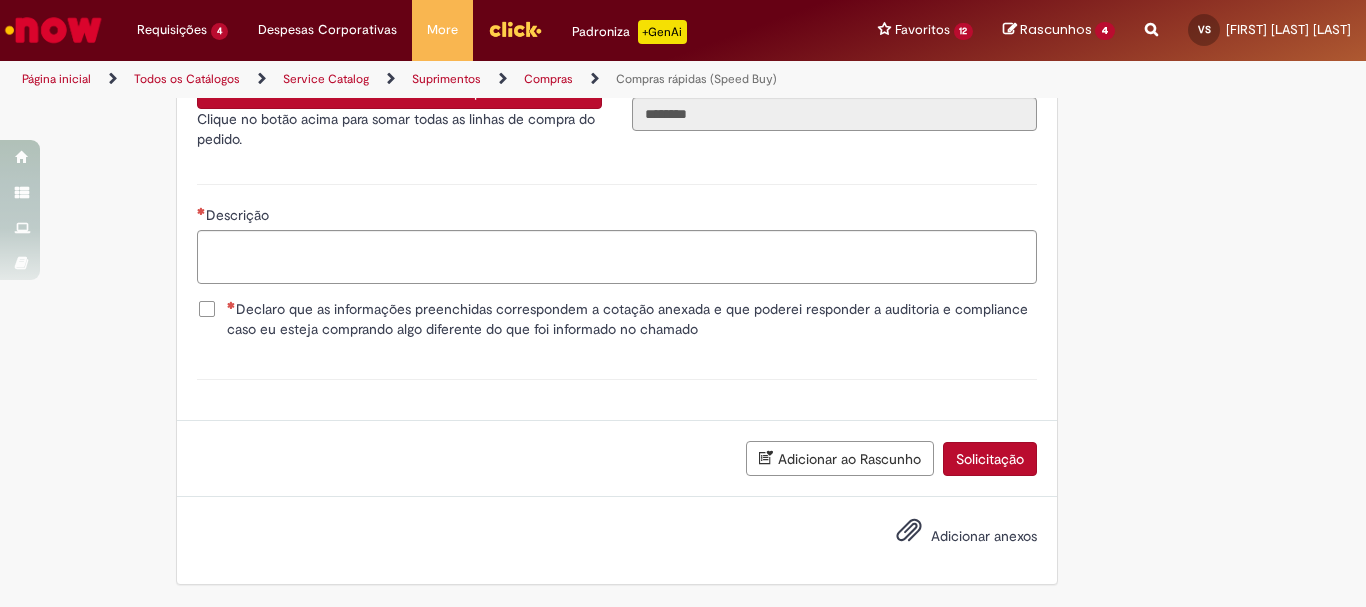 click on "Declaro que as informações preenchidas correspondem a cotação anexada e que poderei responder a auditoria e compliance caso eu esteja comprando algo diferente do que foi informado no chamado" at bounding box center (632, 319) 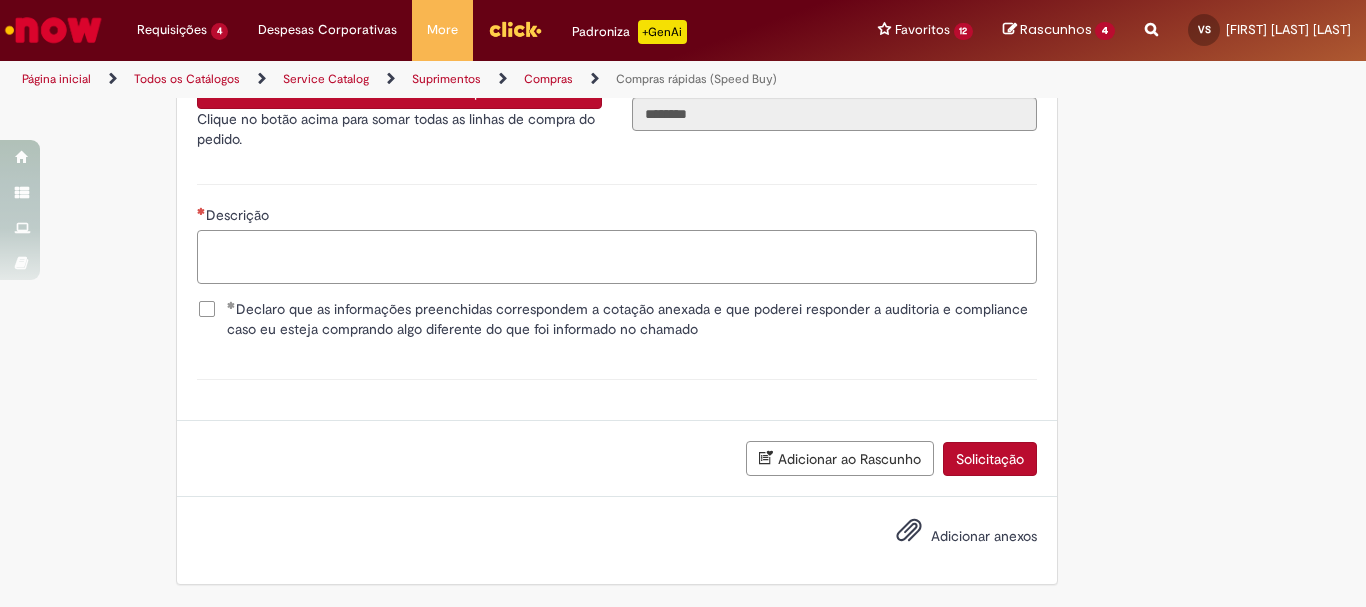 click on "Descrição" at bounding box center [617, 257] 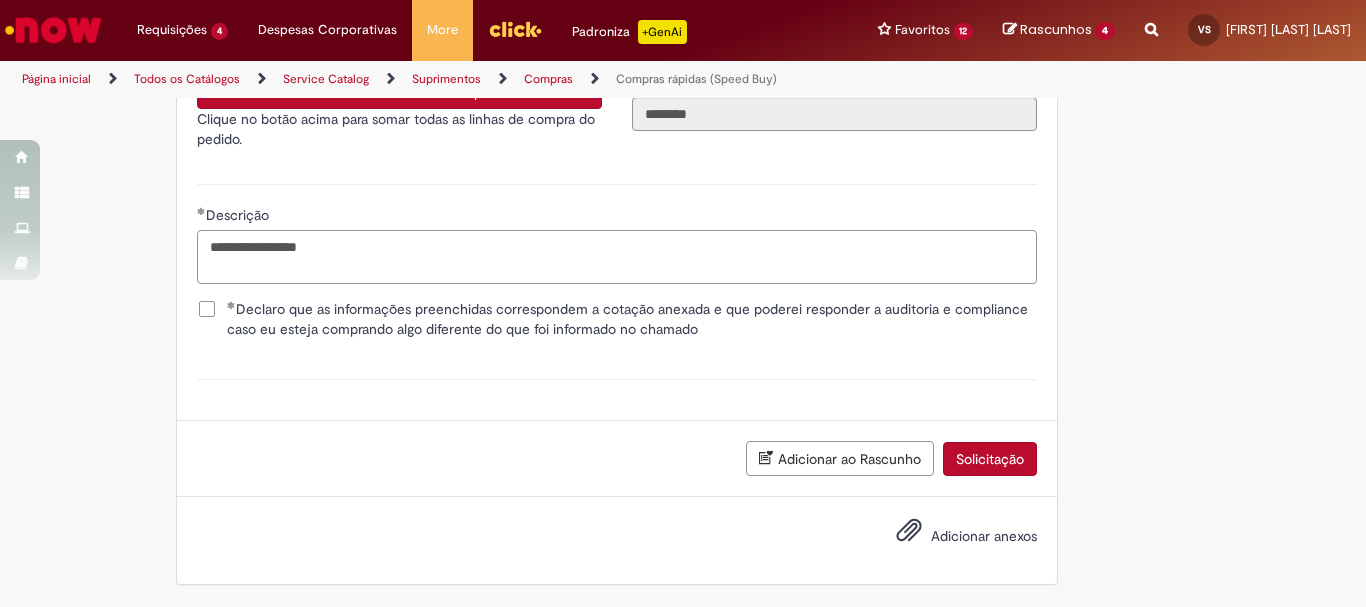 click on "**********" at bounding box center (617, 257) 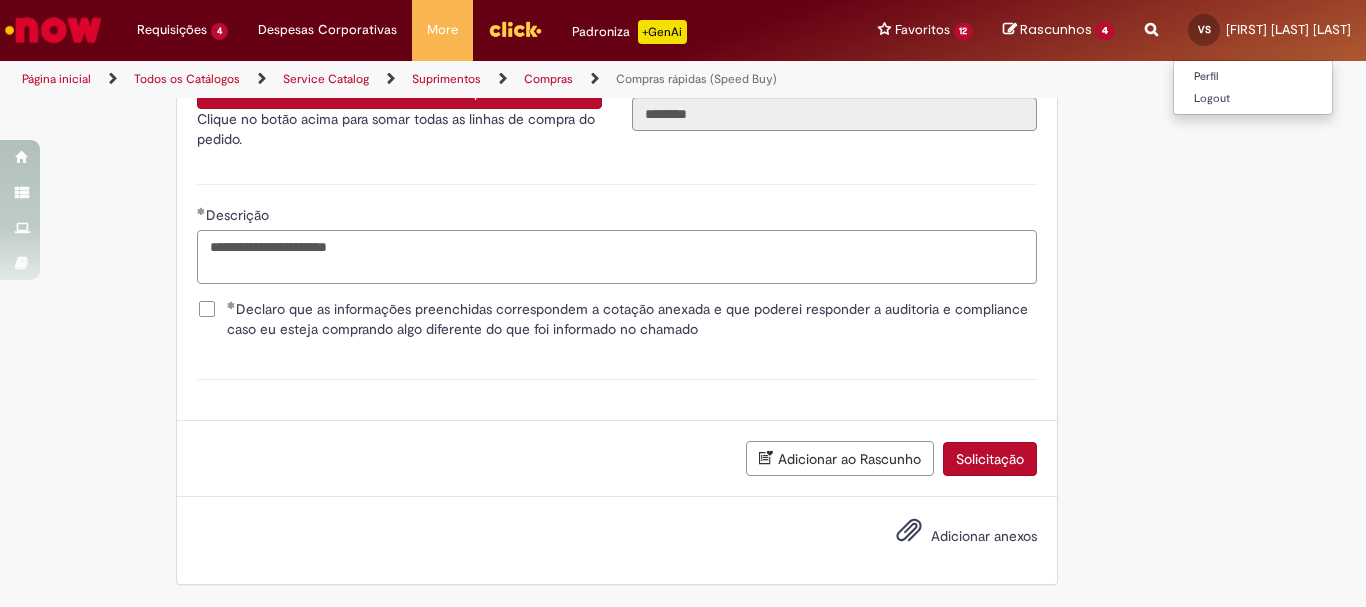 type on "**********" 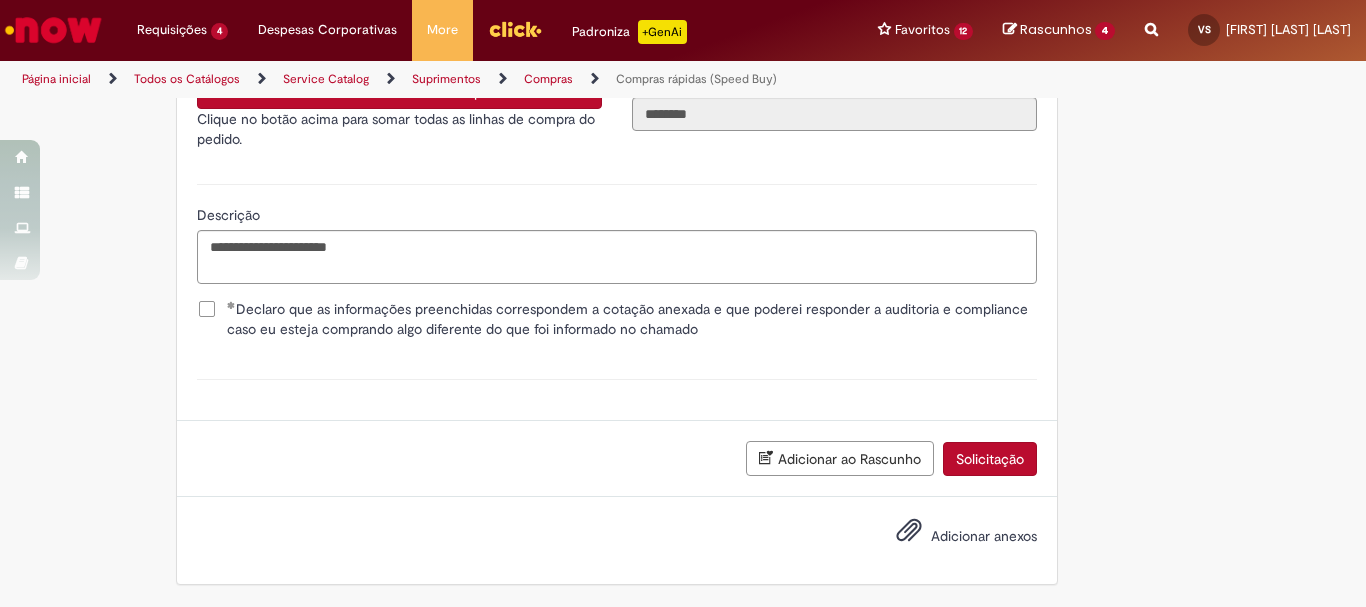 click on "Adicionar anexos" at bounding box center [984, 536] 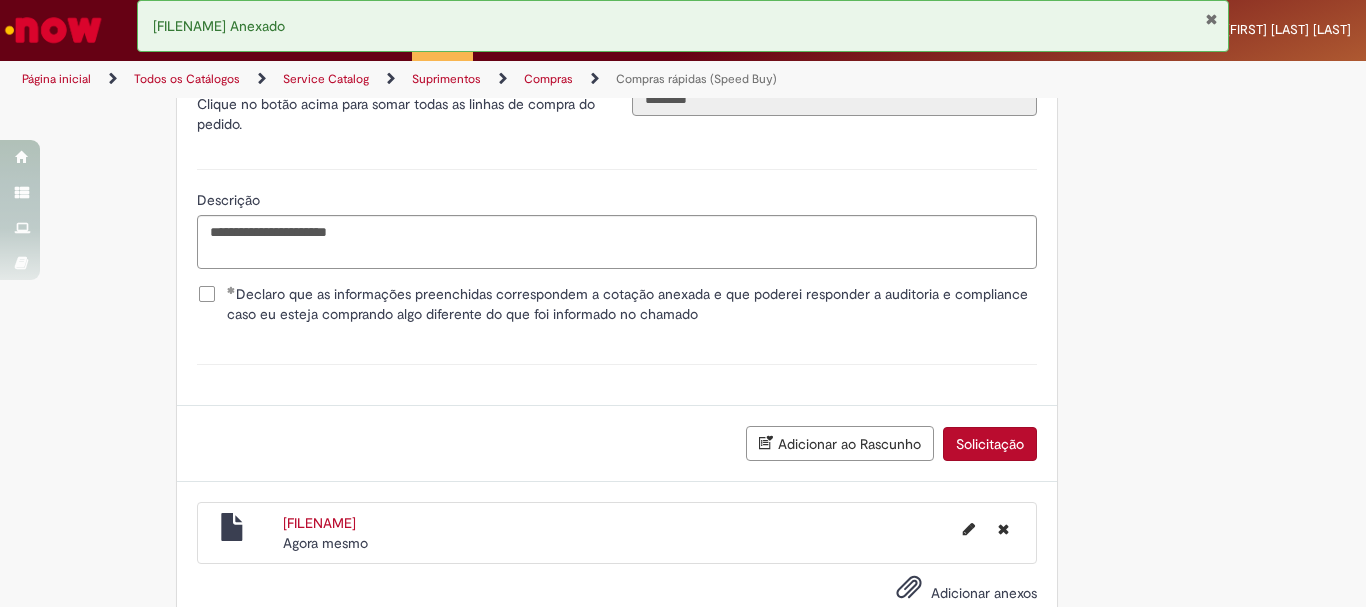 click on "Solicitação" at bounding box center [990, 444] 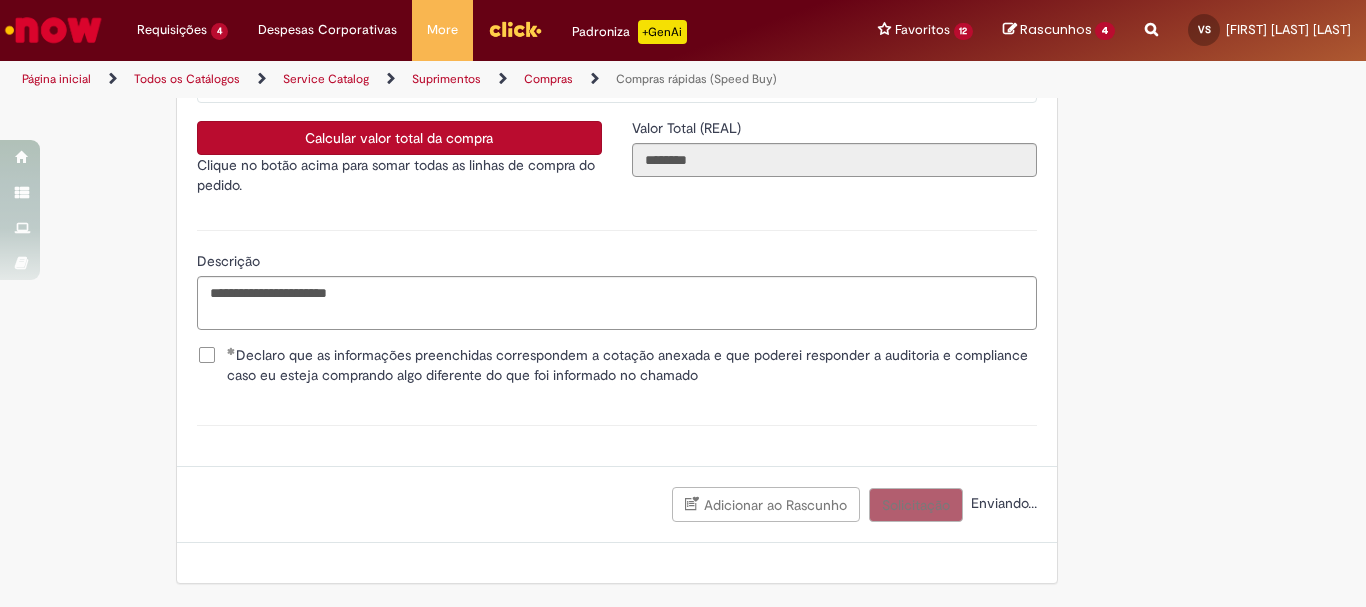 scroll, scrollTop: 3602, scrollLeft: 0, axis: vertical 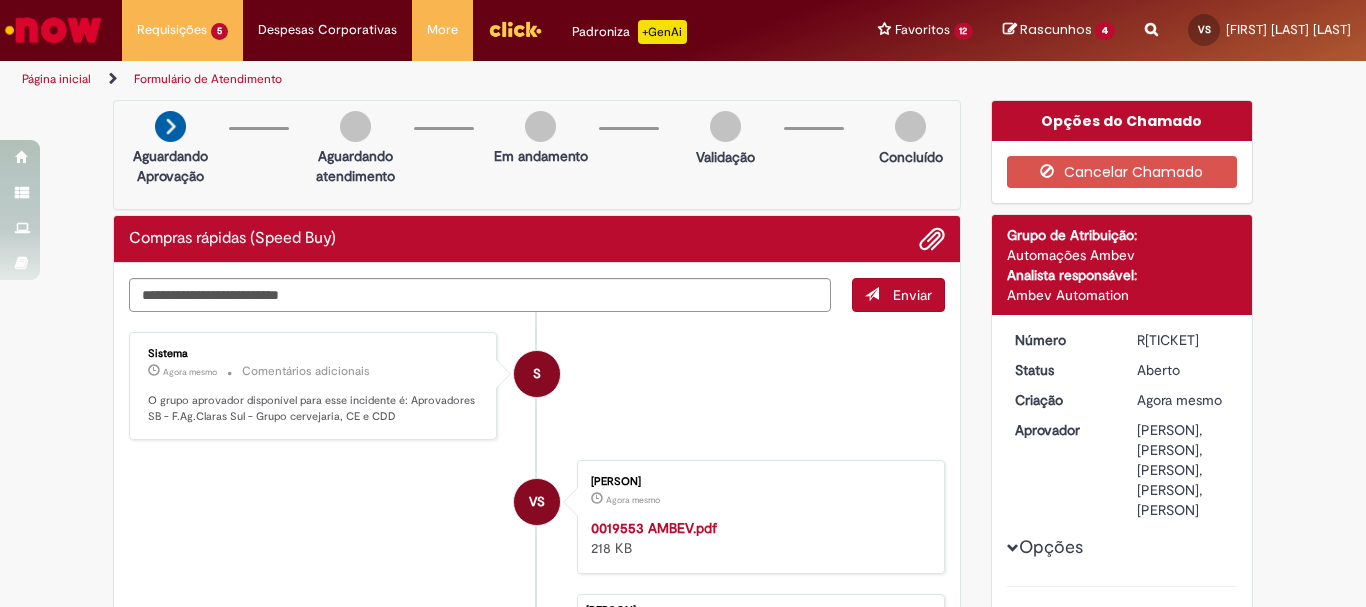 drag, startPoint x: 1194, startPoint y: 346, endPoint x: 1120, endPoint y: 342, distance: 74.10803 